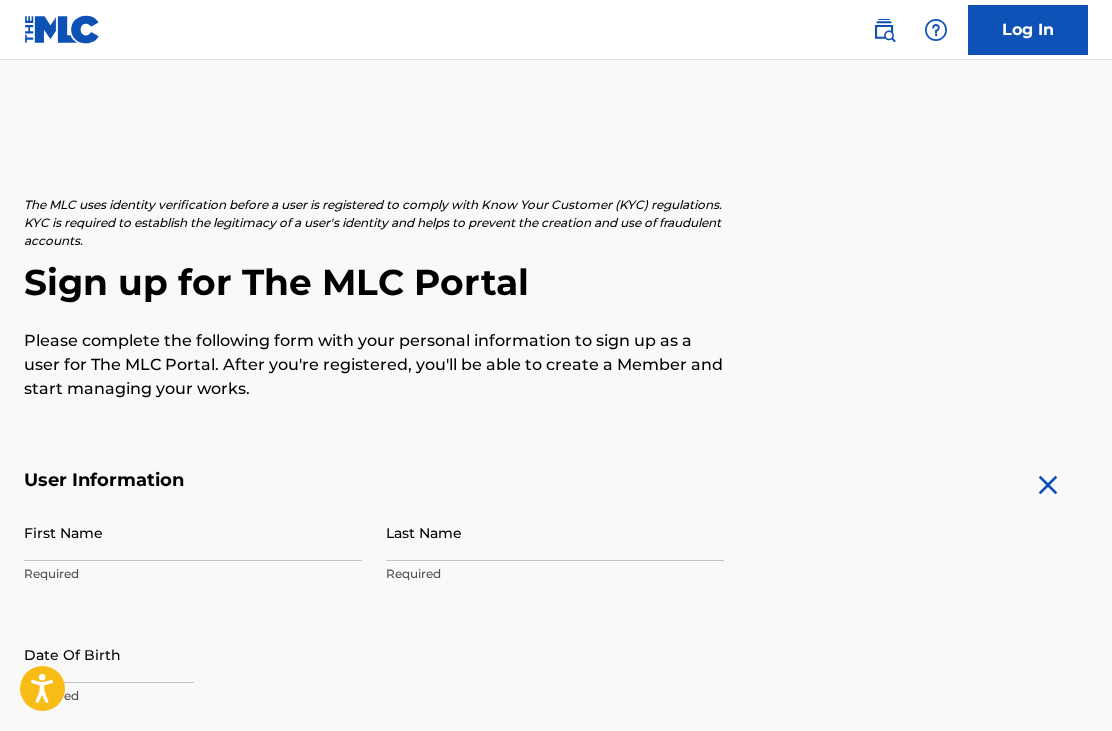 scroll, scrollTop: 0, scrollLeft: 0, axis: both 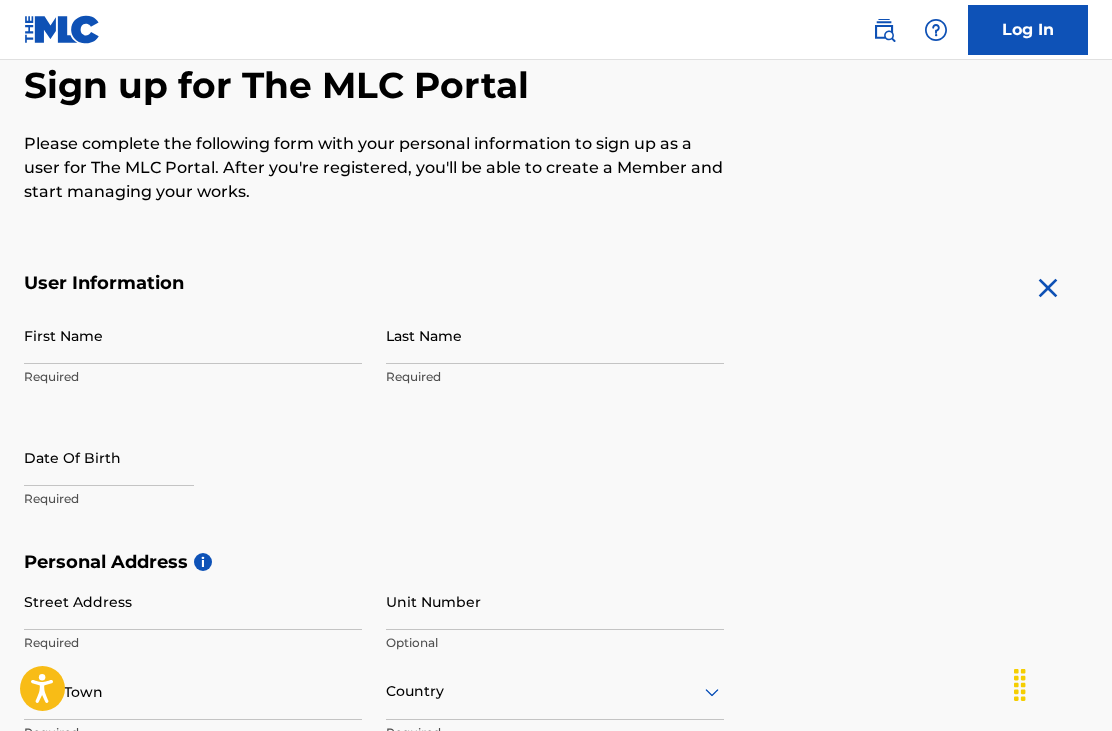 click on "First Name" at bounding box center [193, 335] 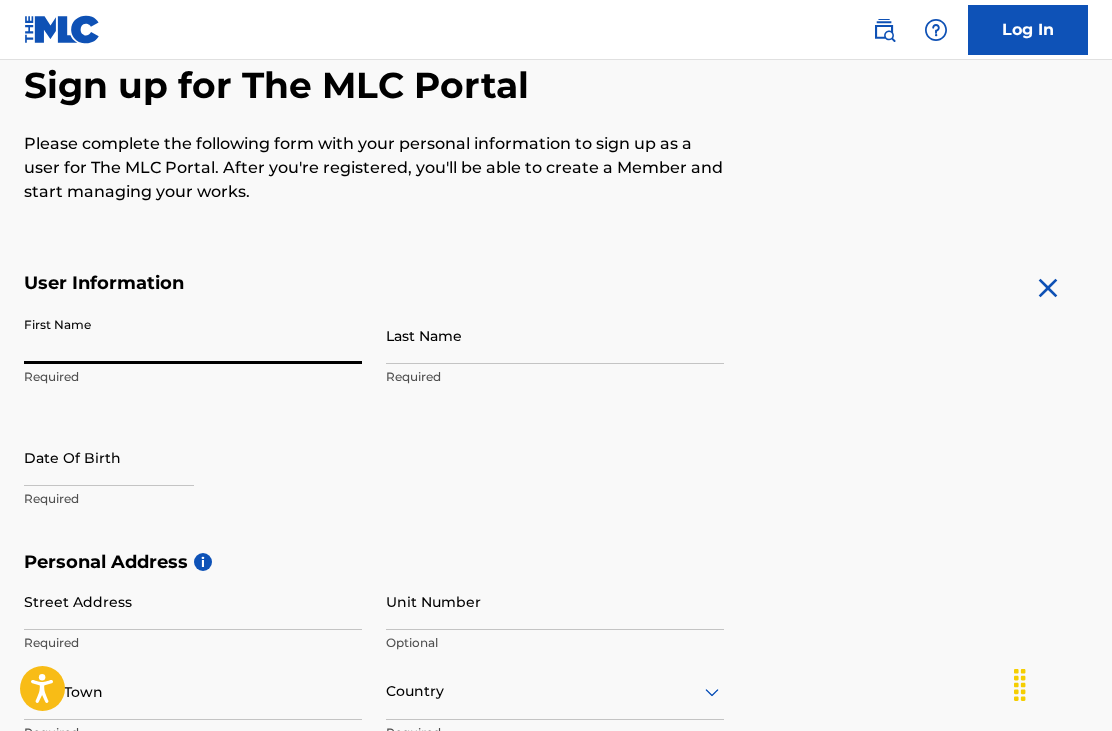 scroll, scrollTop: 196, scrollLeft: 0, axis: vertical 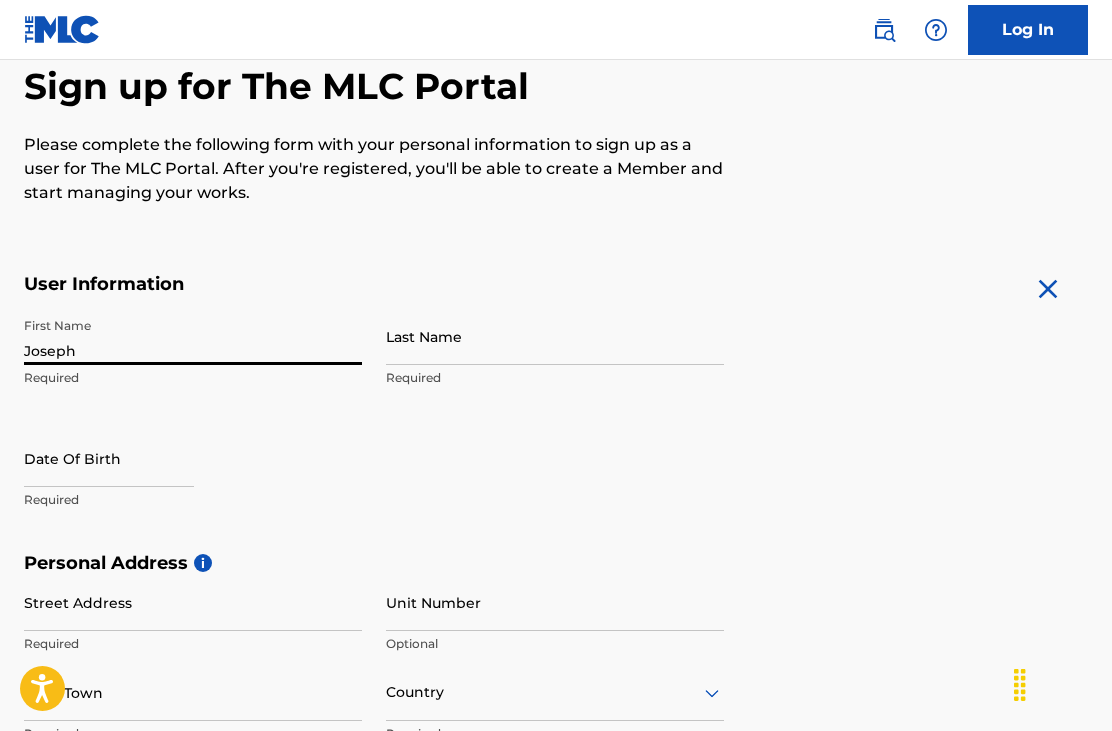 type on "Joseph" 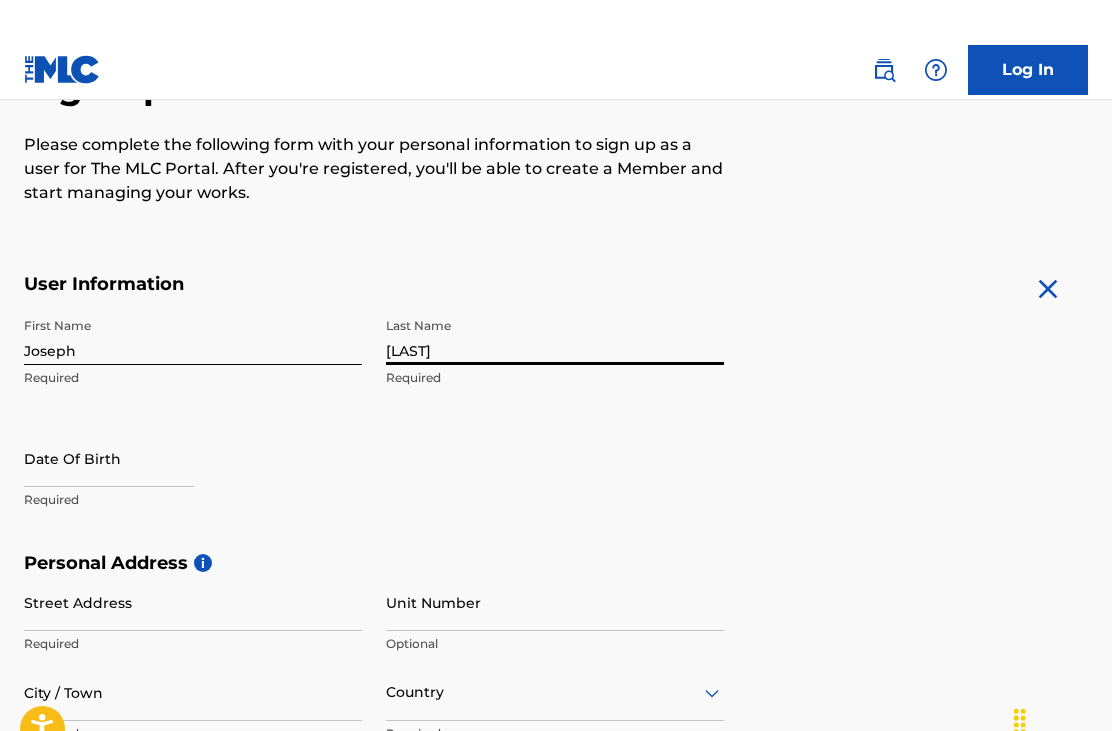 scroll, scrollTop: 237, scrollLeft: 0, axis: vertical 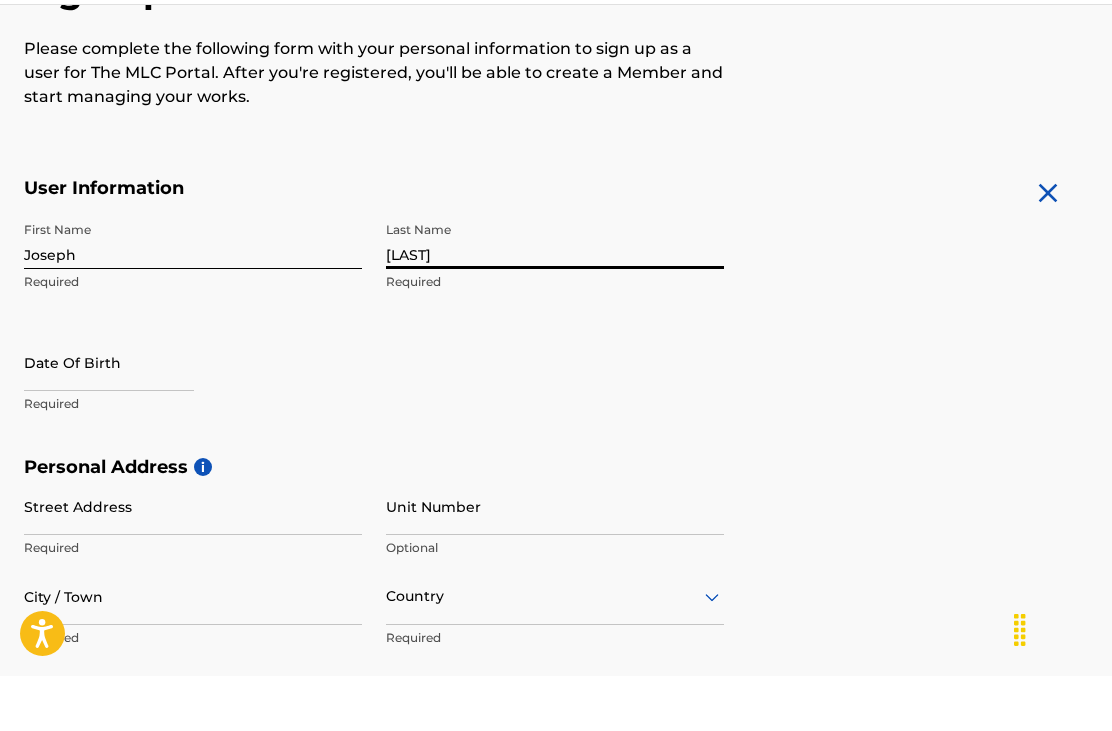 type on "[LAST]" 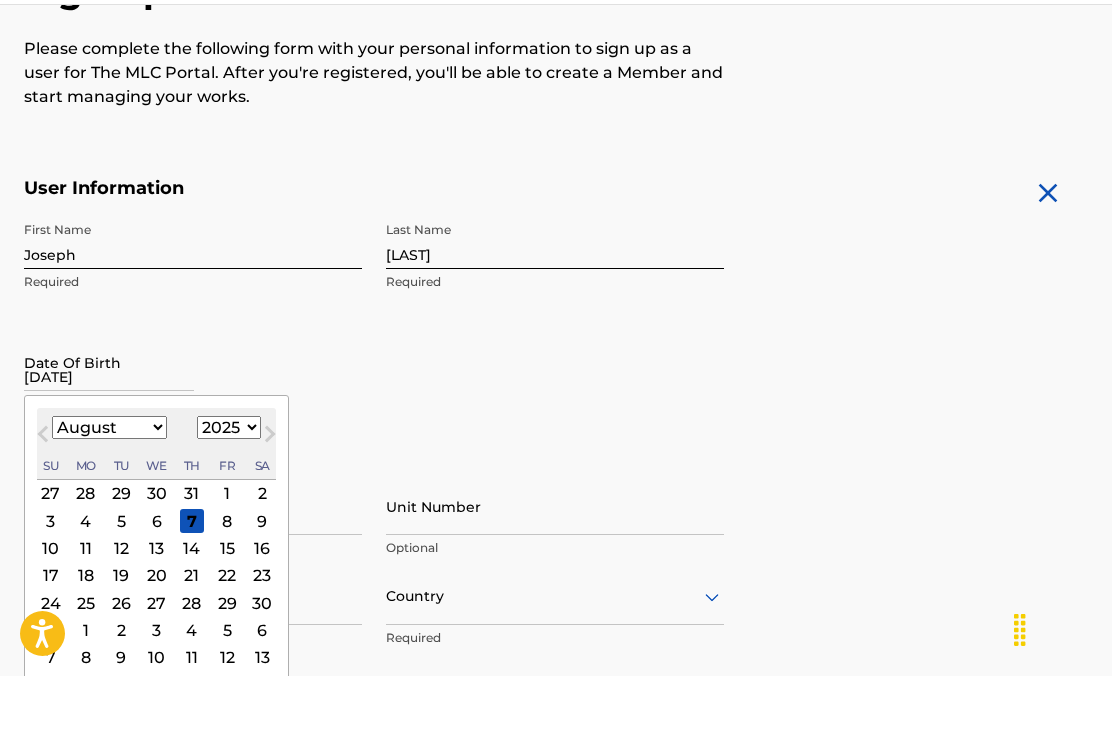 type on "[DATE]" 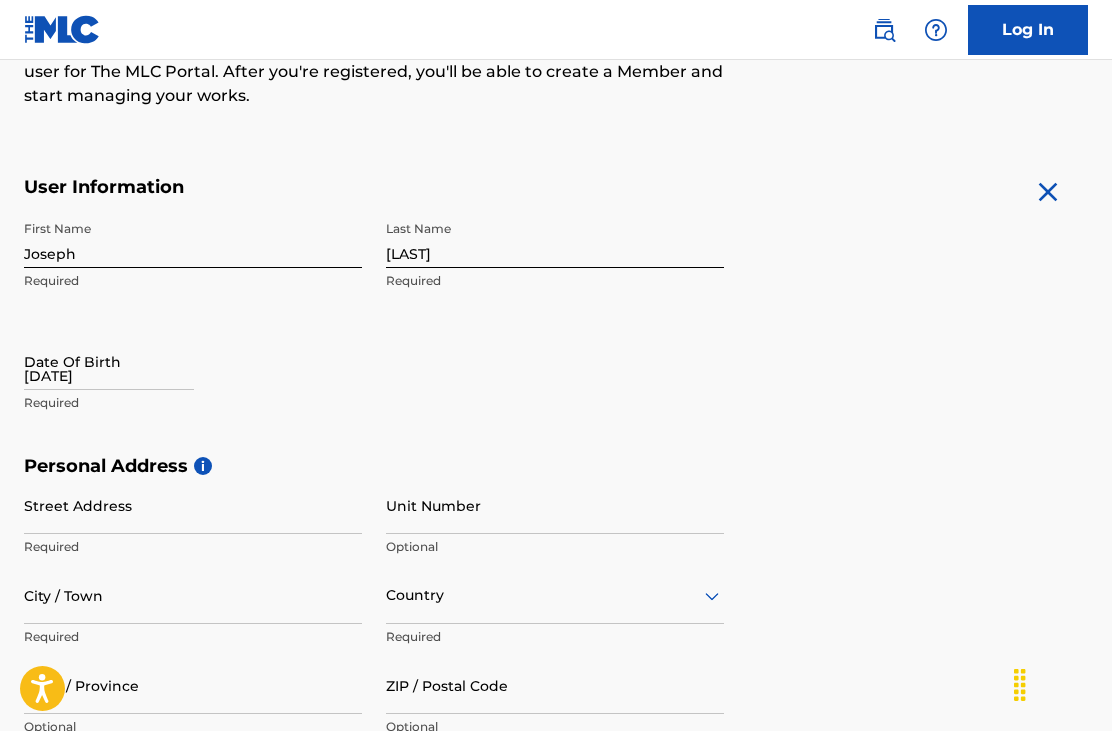 click on "[DATE]" at bounding box center [109, 361] 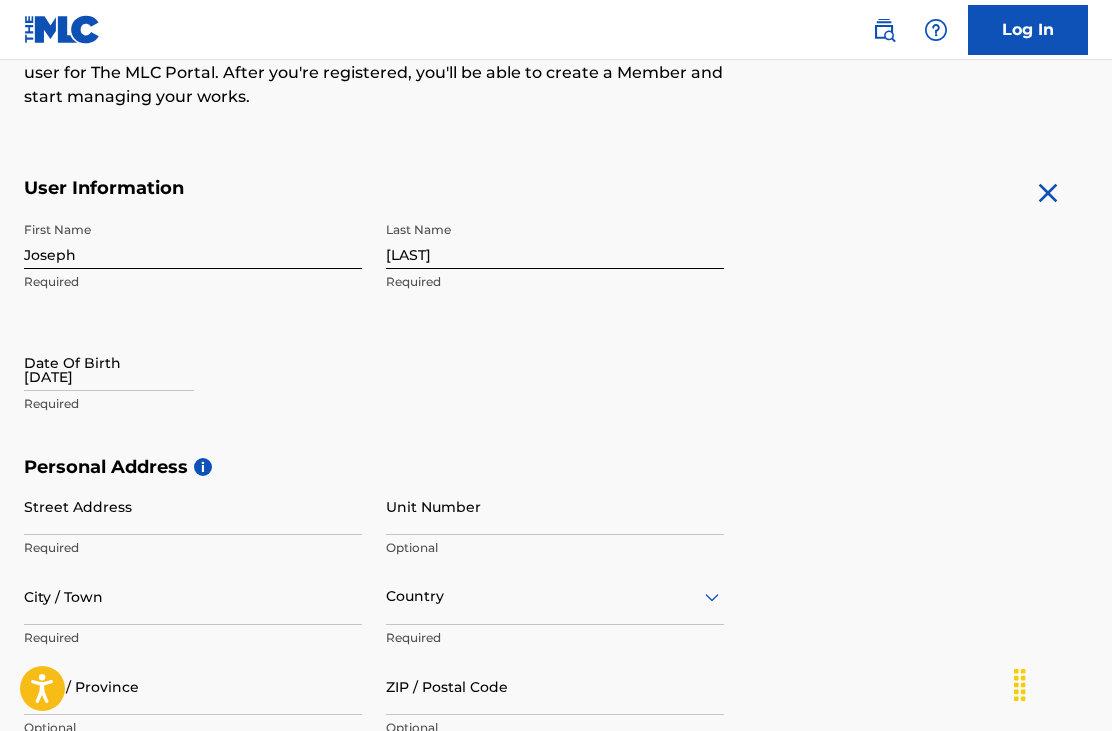 select on "7" 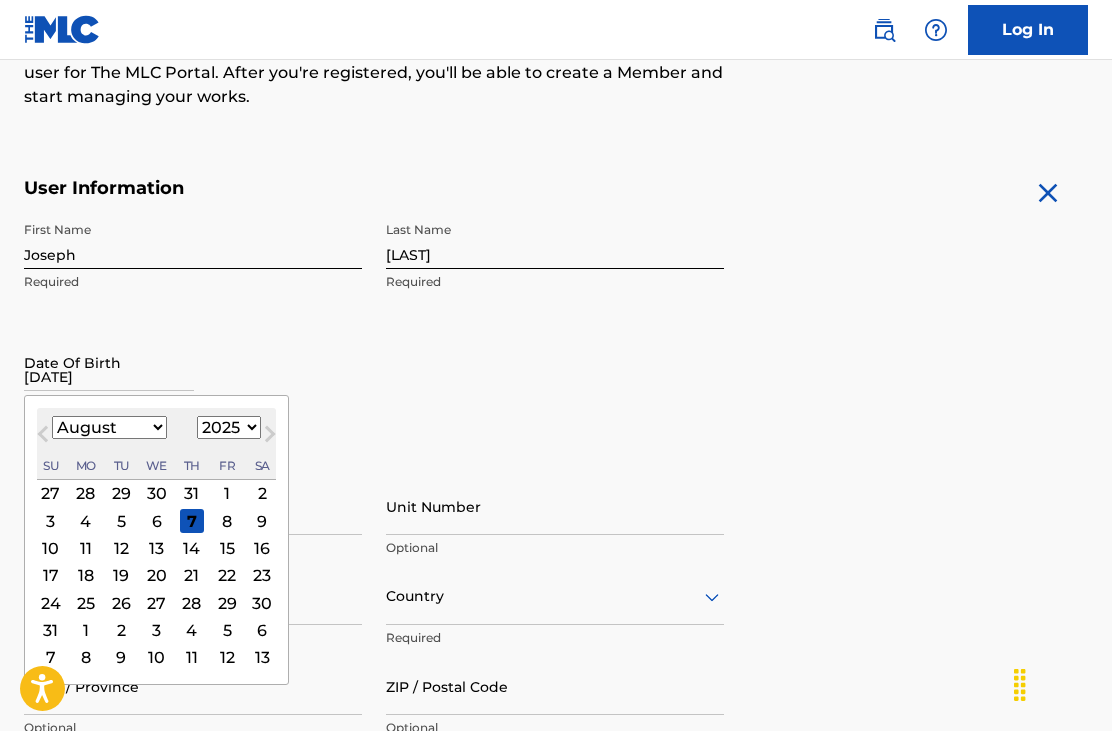 click on "January February March April May June July August September October November December" at bounding box center [109, 427] 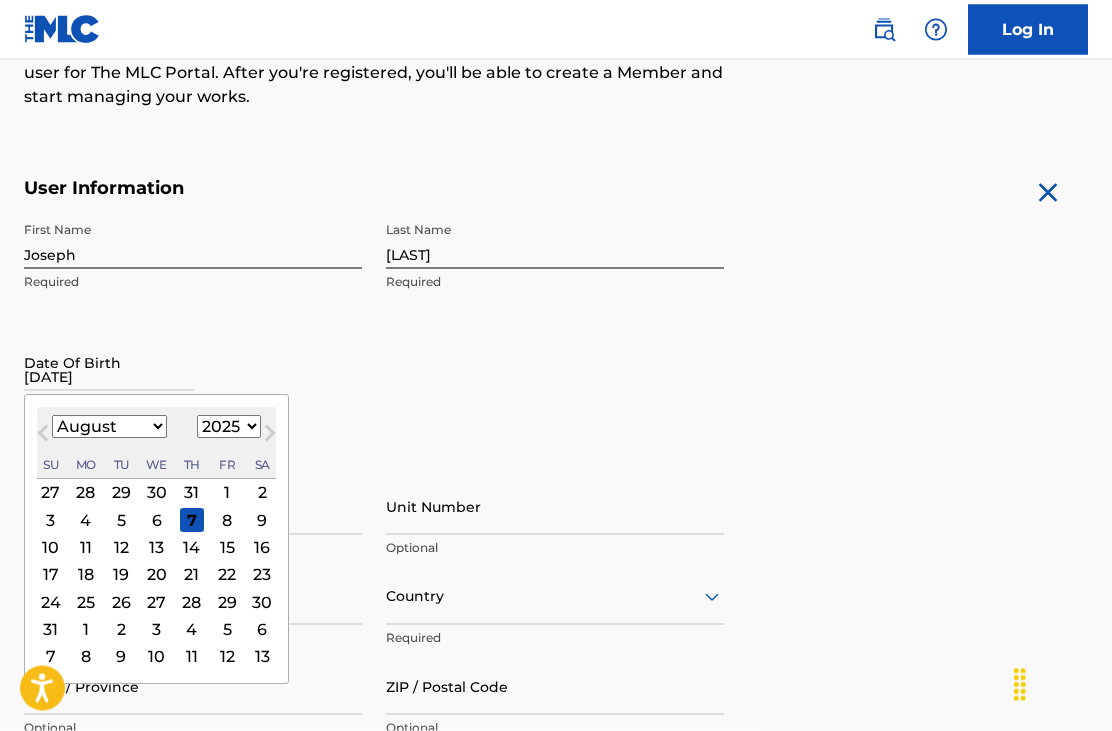 click on "17" at bounding box center [51, 575] 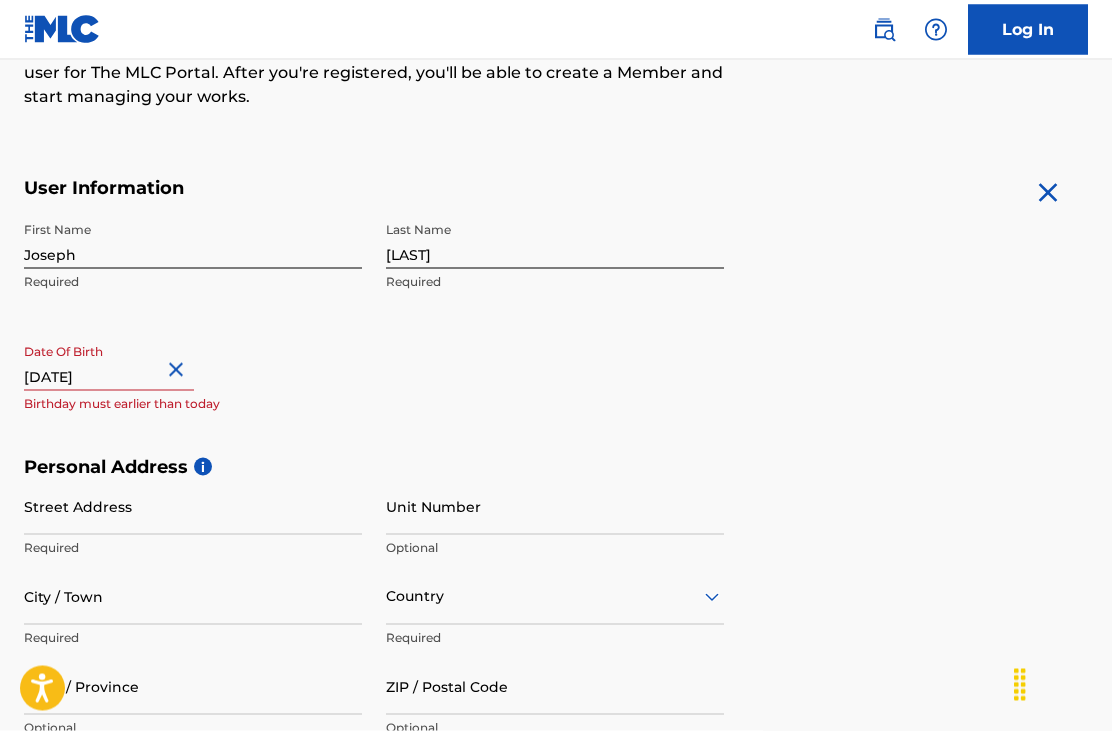 scroll, scrollTop: 293, scrollLeft: 0, axis: vertical 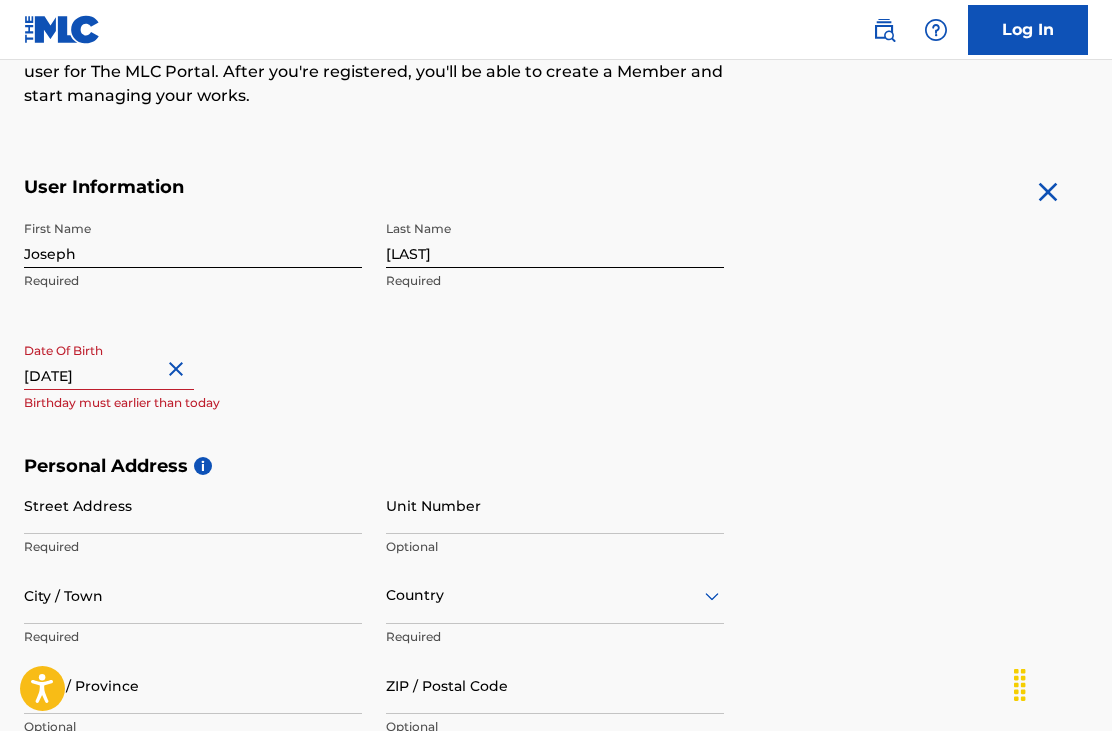 click at bounding box center (179, 369) 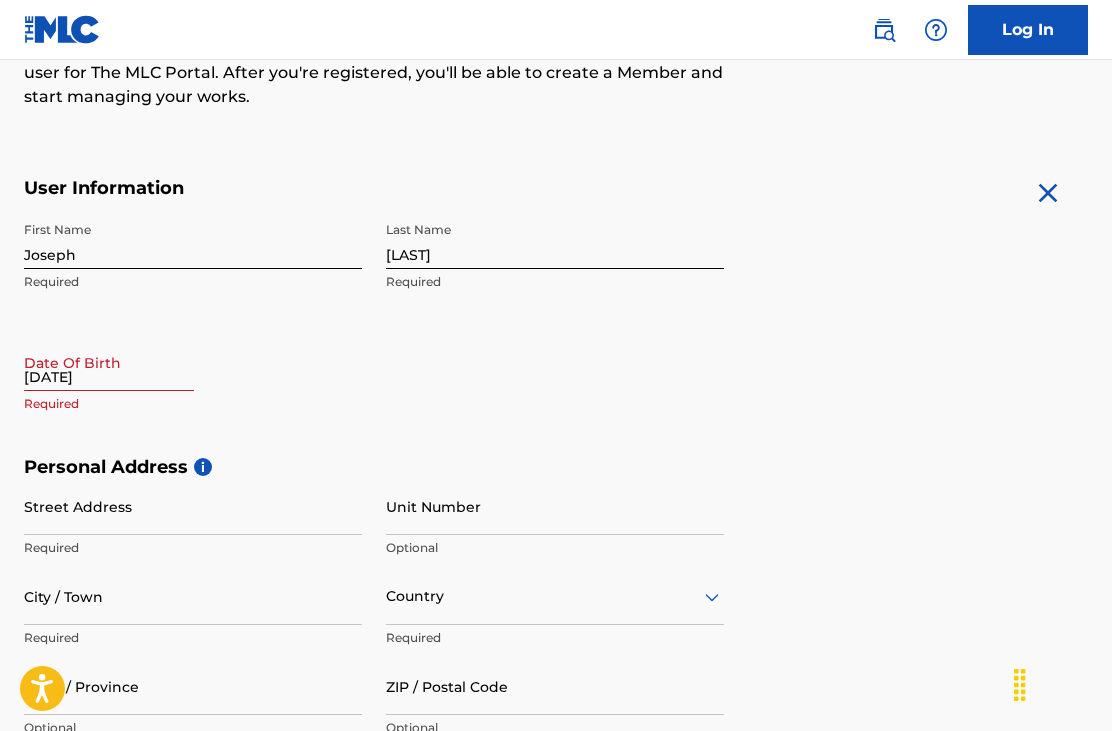 click on "[DATE]" at bounding box center [109, 362] 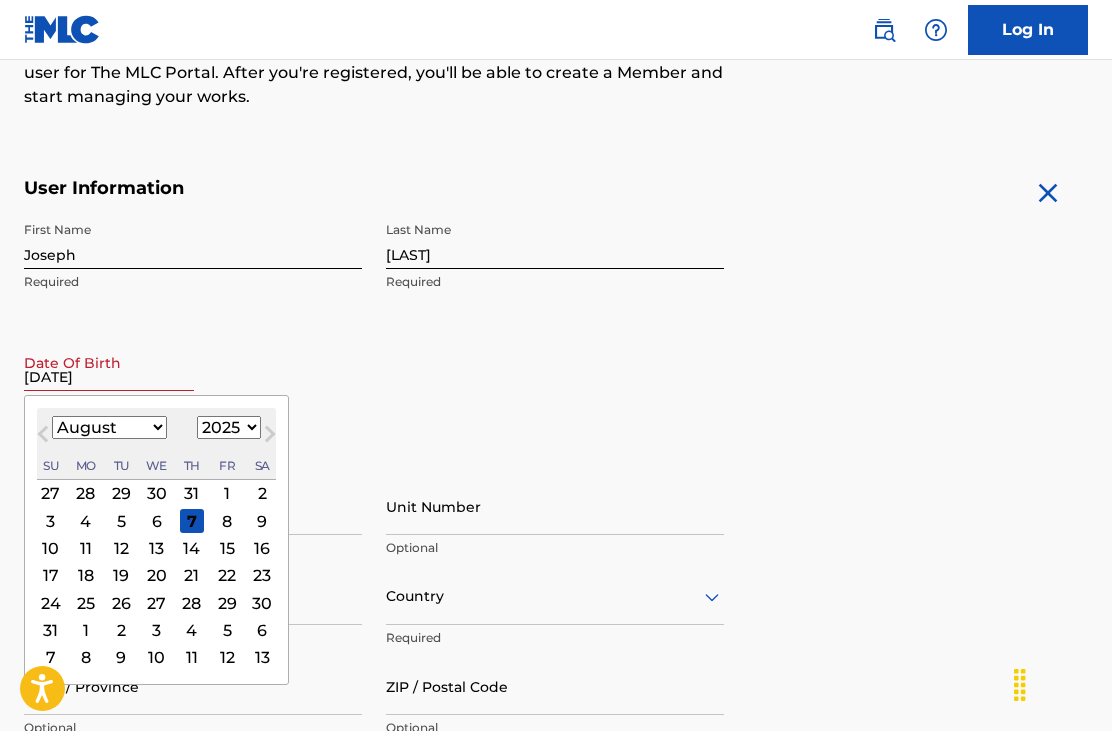 click on "January February March April May June July August September October November December" at bounding box center (109, 427) 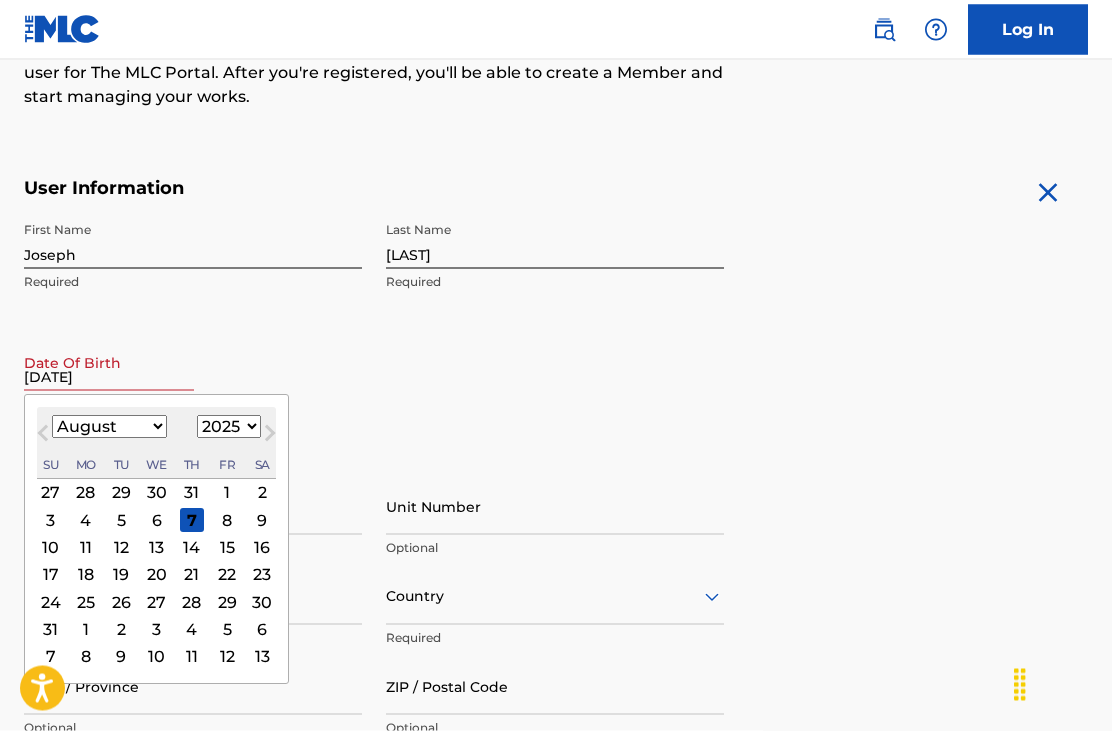 click on "January February March April May June July August September October November December" at bounding box center (109, 427) 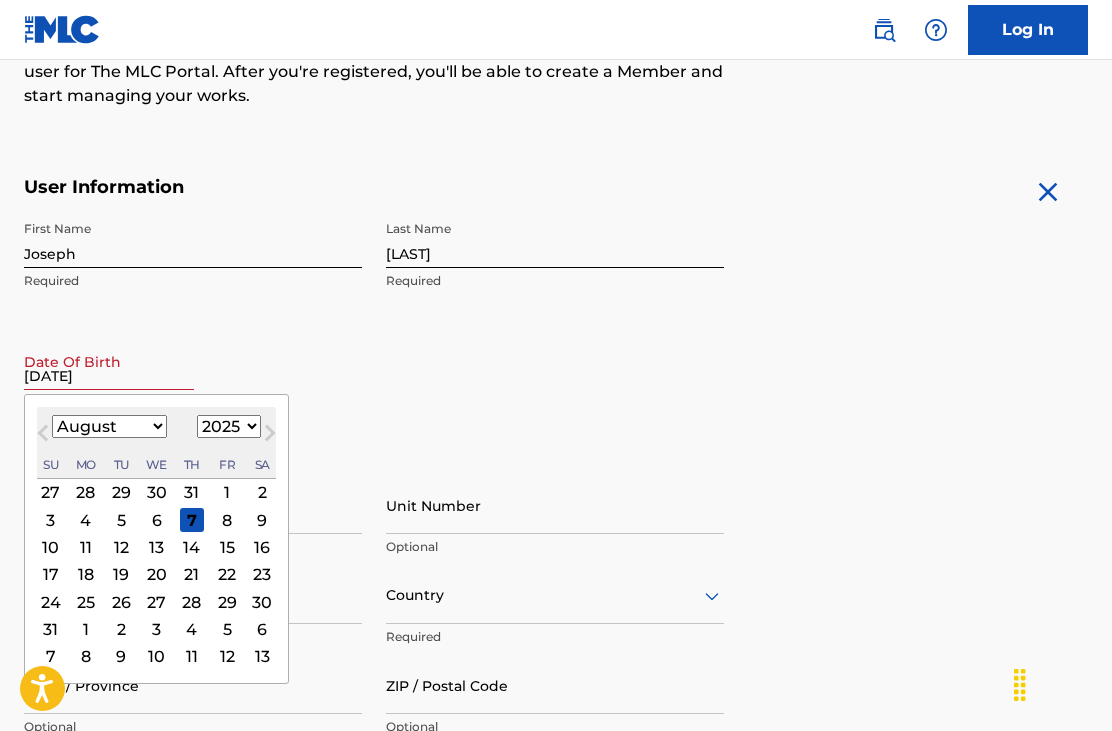 select on "1" 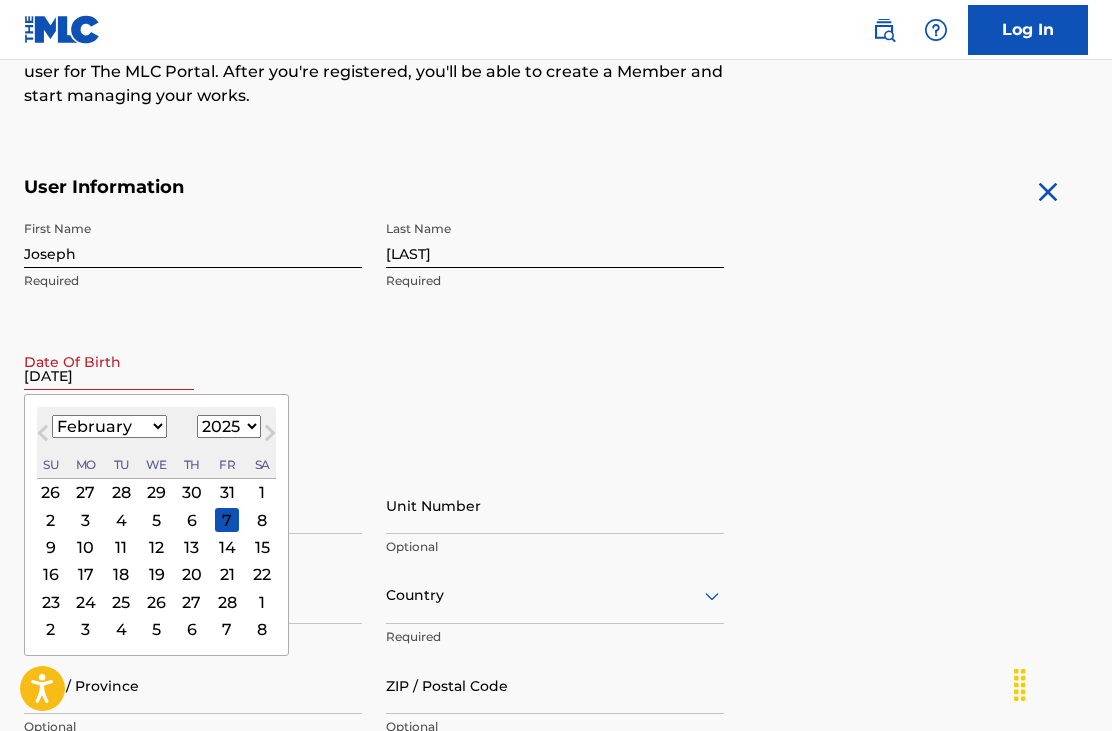 click on "1899 1900 1901 1902 1903 1904 1905 1906 1907 1908 1909 1910 1911 1912 1913 1914 1915 1916 1917 1918 1919 1920 1921 1922 1923 1924 1925 1926 1927 1928 1929 1930 1931 1932 1933 1934 1935 1936 1937 1938 1939 1940 1941 1942 1943 1944 1945 1946 1947 1948 1949 1950 1951 1952 1953 1954 1955 1956 1957 1958 1959 1960 1961 1962 1963 1964 1965 1966 1967 1968 1969 1970 1971 1972 1973 1974 1975 1976 1977 1978 1979 1980 1981 1982 1983 1984 1985 1986 1987 1988 1989 1990 1991 1992 1993 1994 1995 1996 1997 1998 1999 2000 2001 2002 2003 2004 2005 2006 2007 2008 2009 2010 2011 2012 2013 2014 2015 2016 2017 2018 2019 2020 2021 2022 2023 2024 2025 2026 2027 2028 2029 2030 2031 2032 2033 2034 2035 2036 2037 2038 2039 2040 2041 2042 2043 2044 2045 2046 2047 2048 2049 2050 2051 2052 2053 2054 2055 2056 2057 2058 2059 2060 2061 2062 2063 2064 2065 2066 2067 2068 2069 2070 2071 2072 2073 2074 2075 2076 2077 2078 2079 2080 2081 2082 2083 2084 2085 2086 2087 2088 2089 2090 2091 2092 2093 2094 2095 2096 2097 2098 2099 2100" at bounding box center [229, 426] 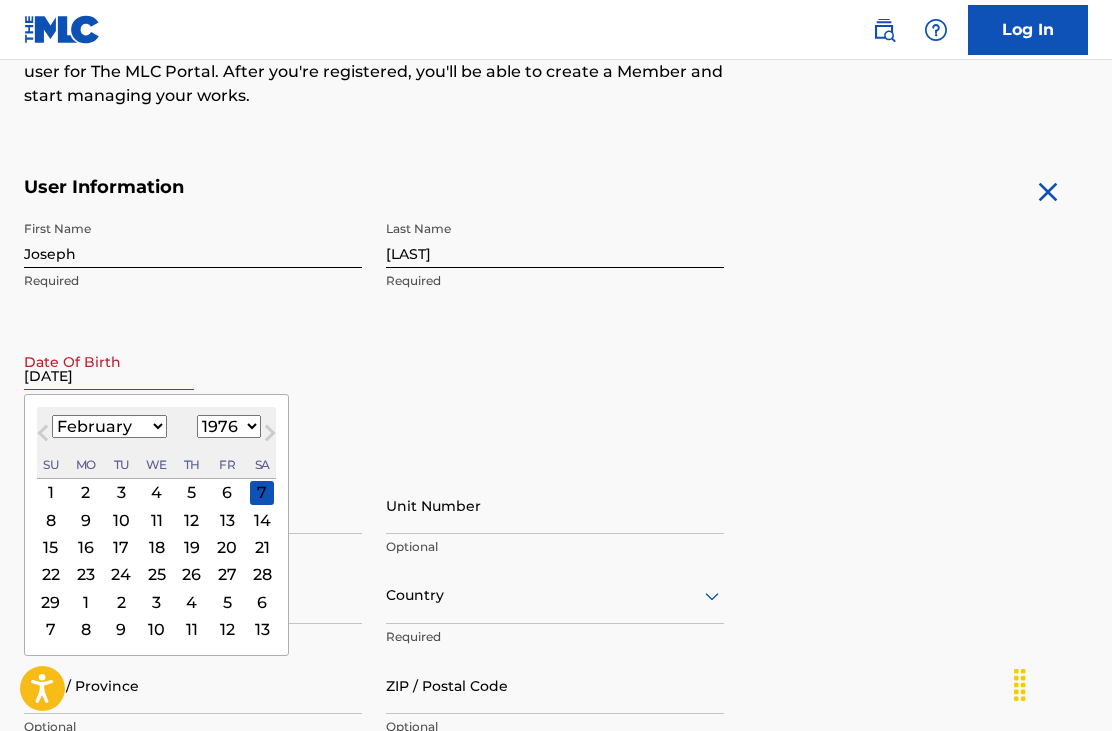 click on "17" at bounding box center (121, 547) 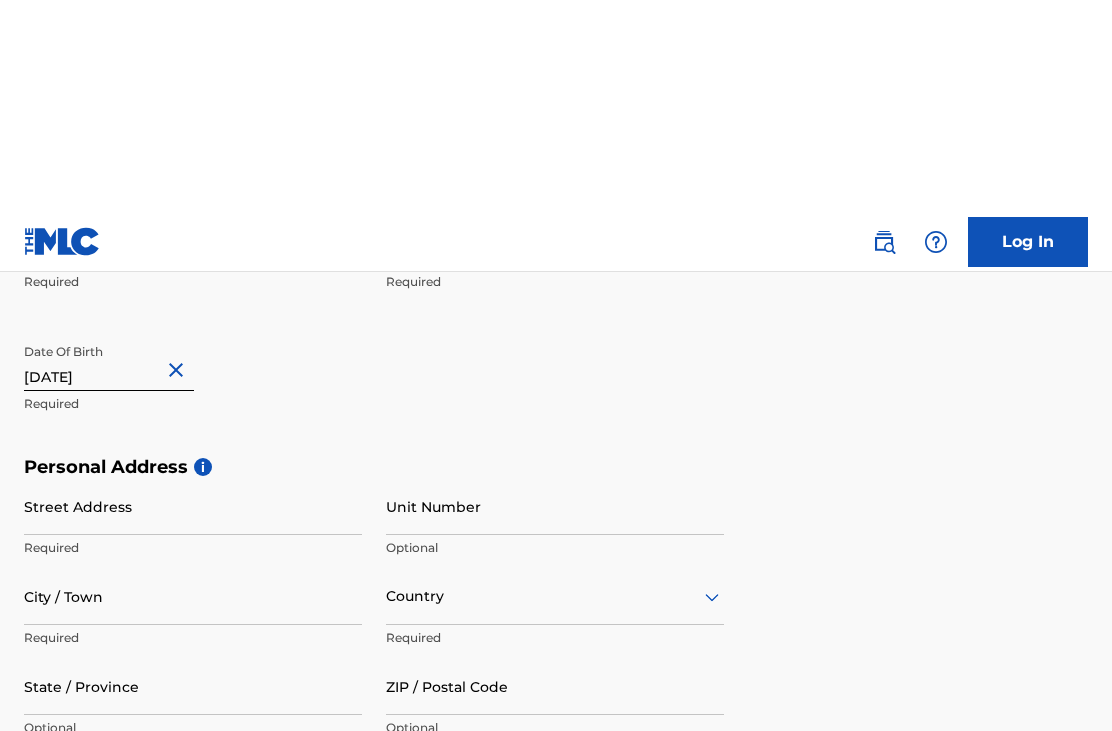 scroll, scrollTop: 511, scrollLeft: 0, axis: vertical 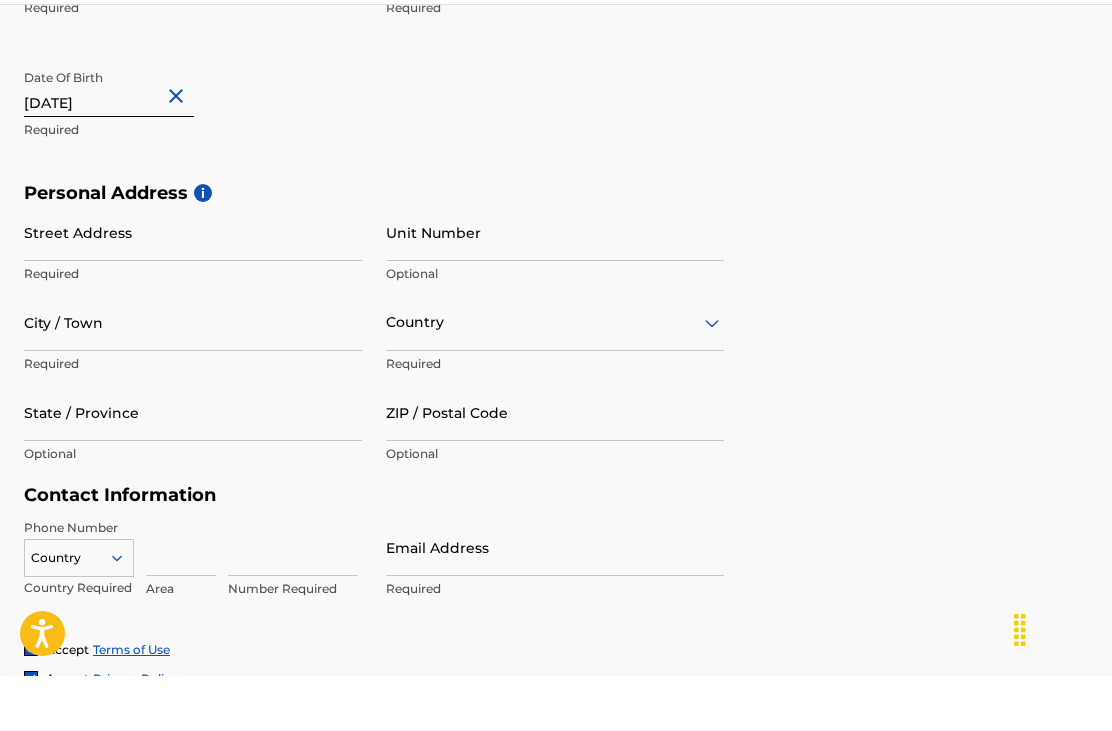 click on "Street Address" at bounding box center [193, 287] 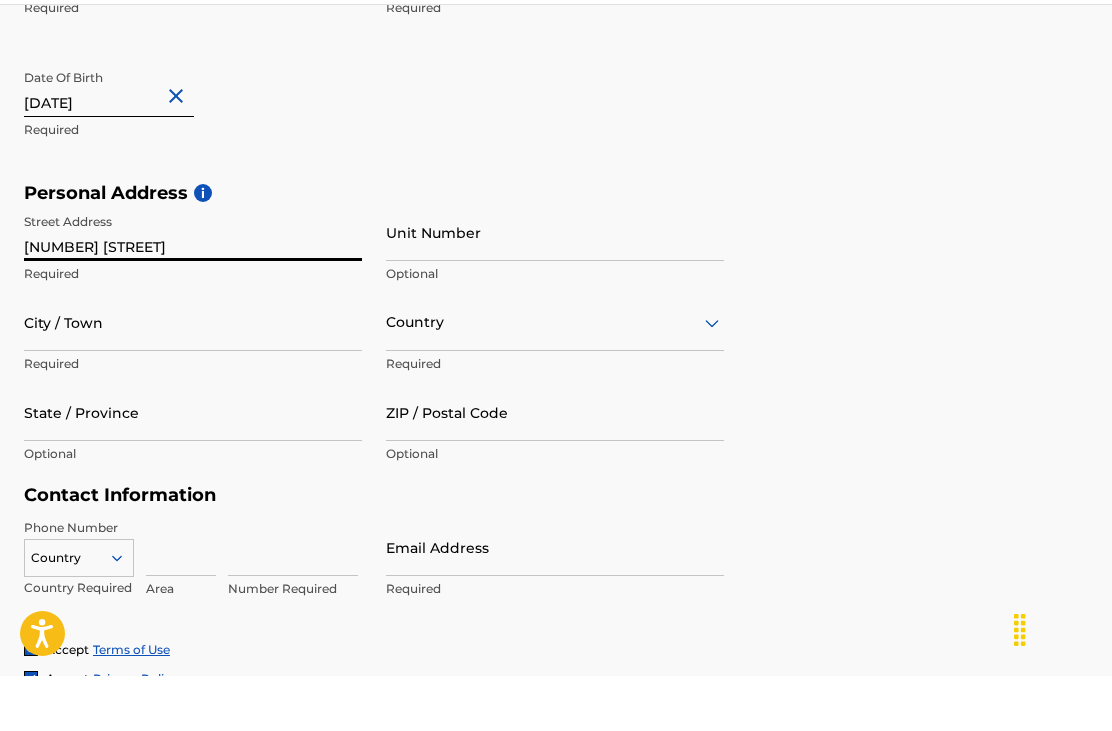 type on "[NUMBER] [STREET]" 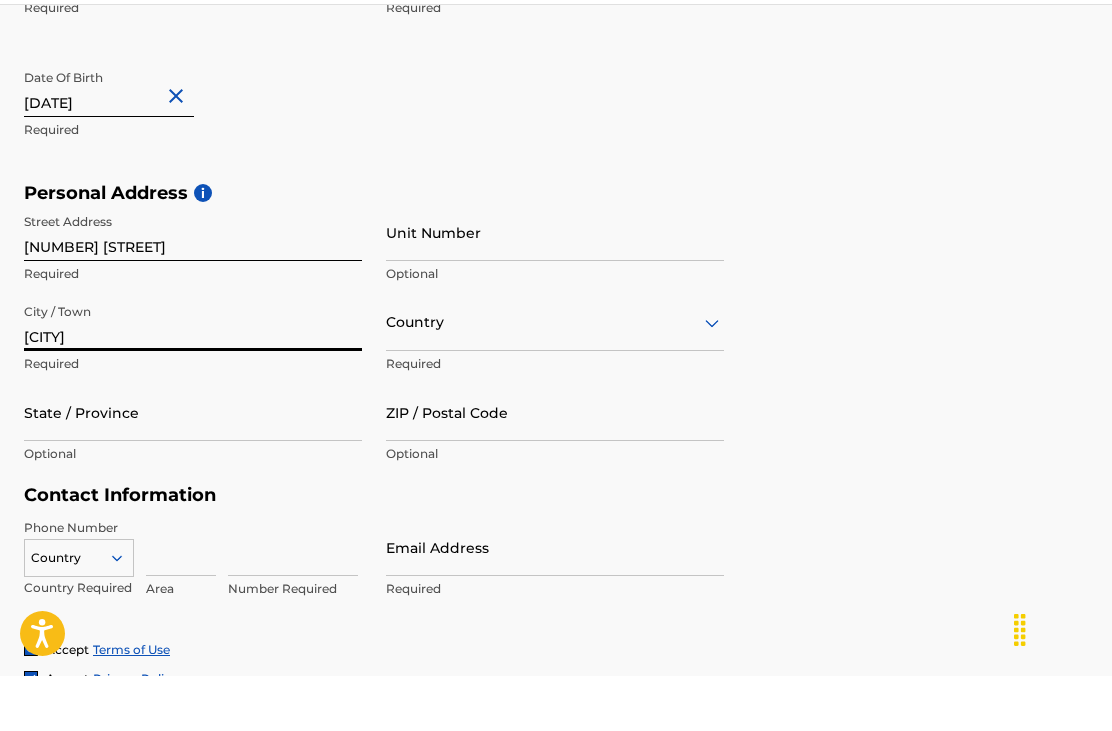 type on "[CITY]" 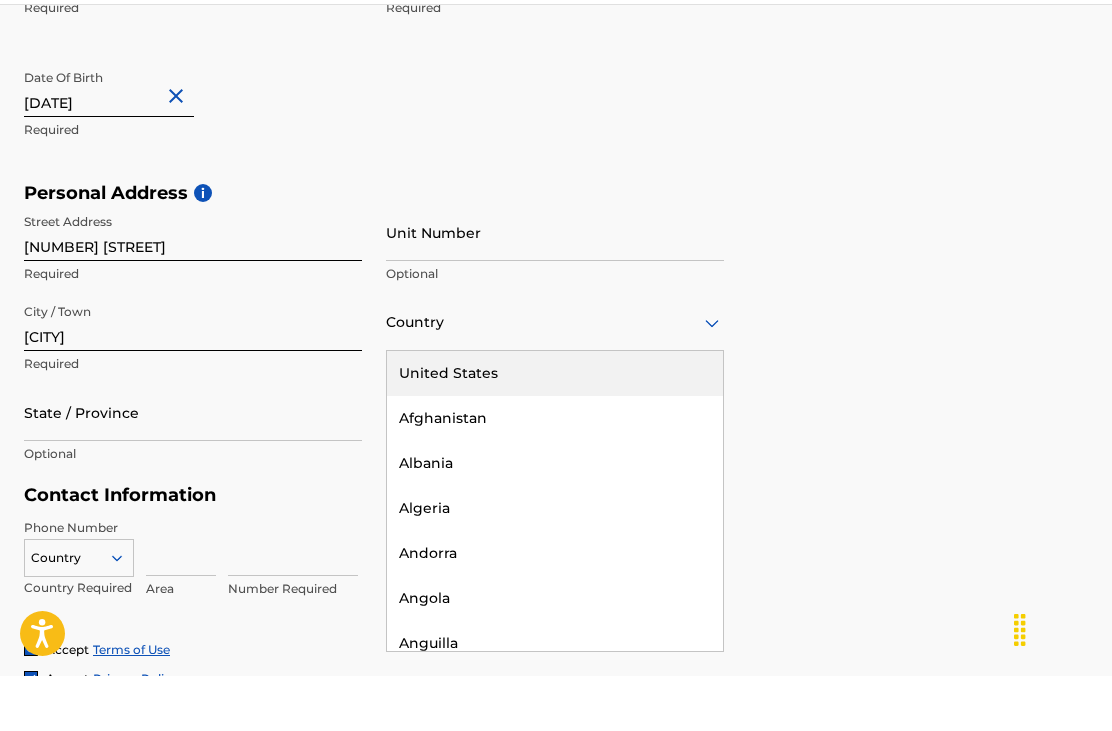 scroll, scrollTop: 0, scrollLeft: 0, axis: both 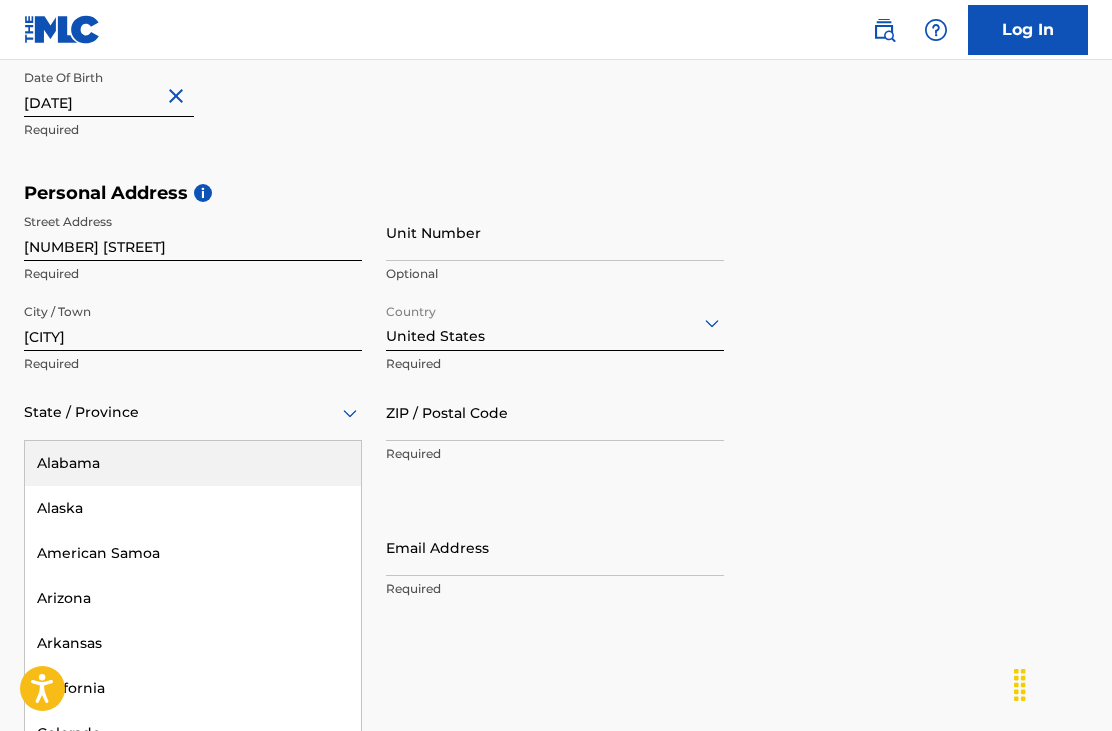 type on "t" 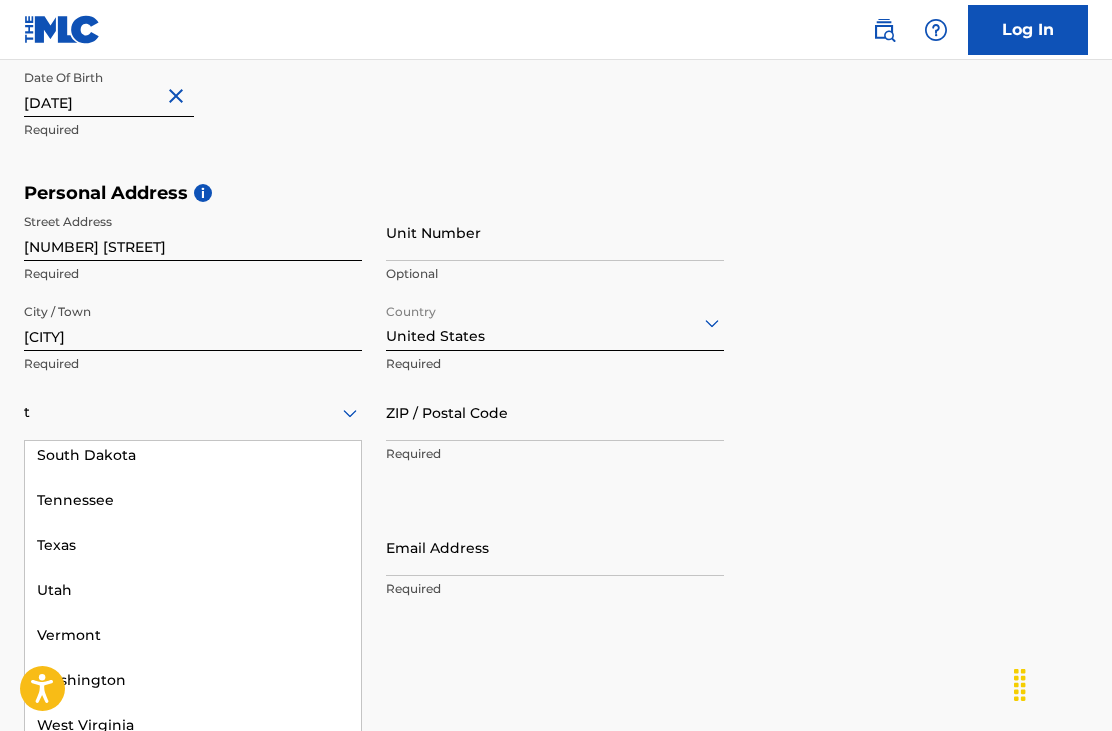 scroll, scrollTop: 546, scrollLeft: 0, axis: vertical 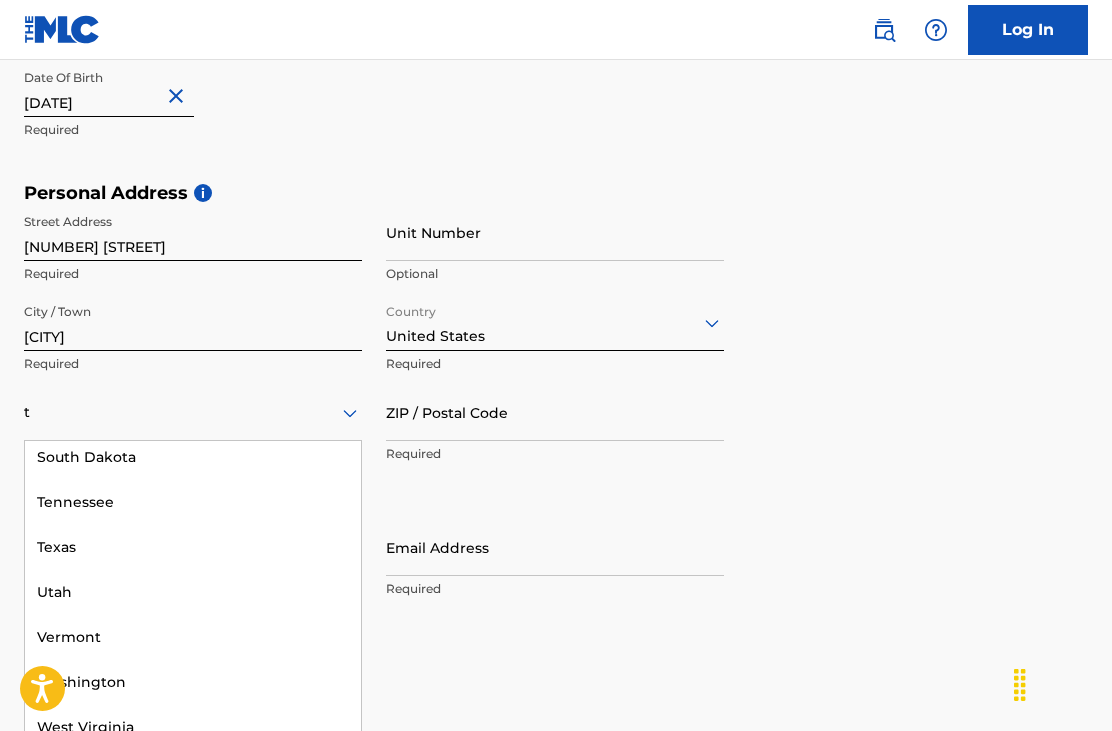 click on "Texas" at bounding box center [193, 547] 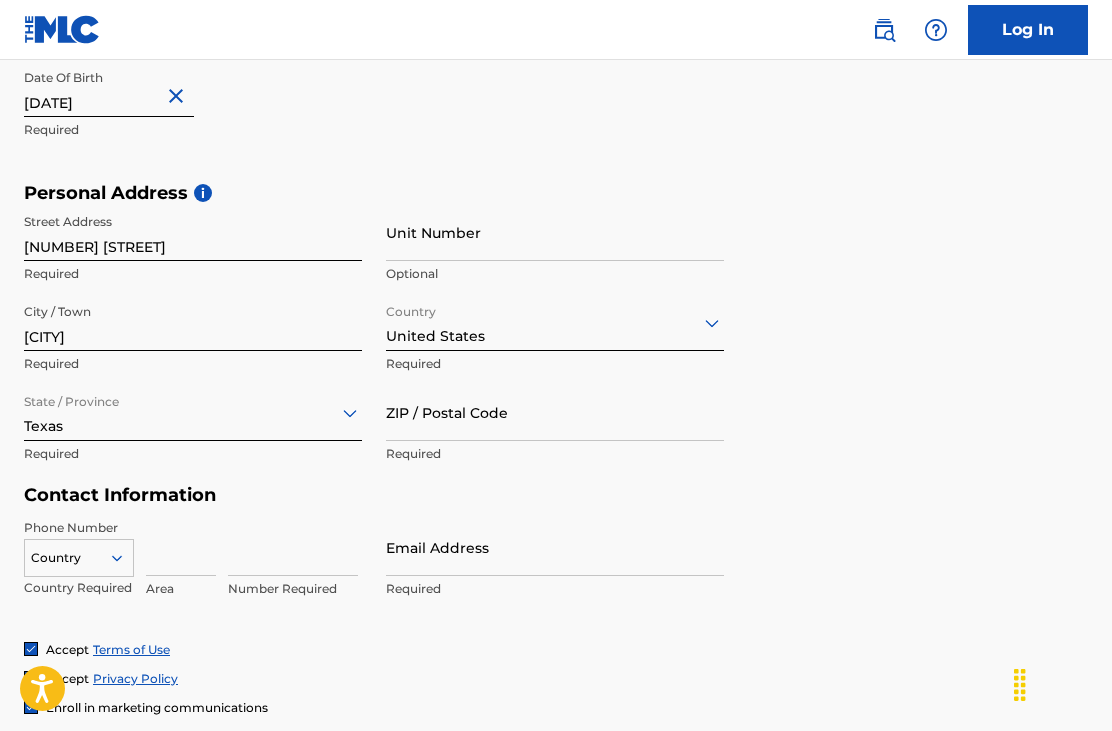 click on "ZIP / Postal Code" at bounding box center (555, 412) 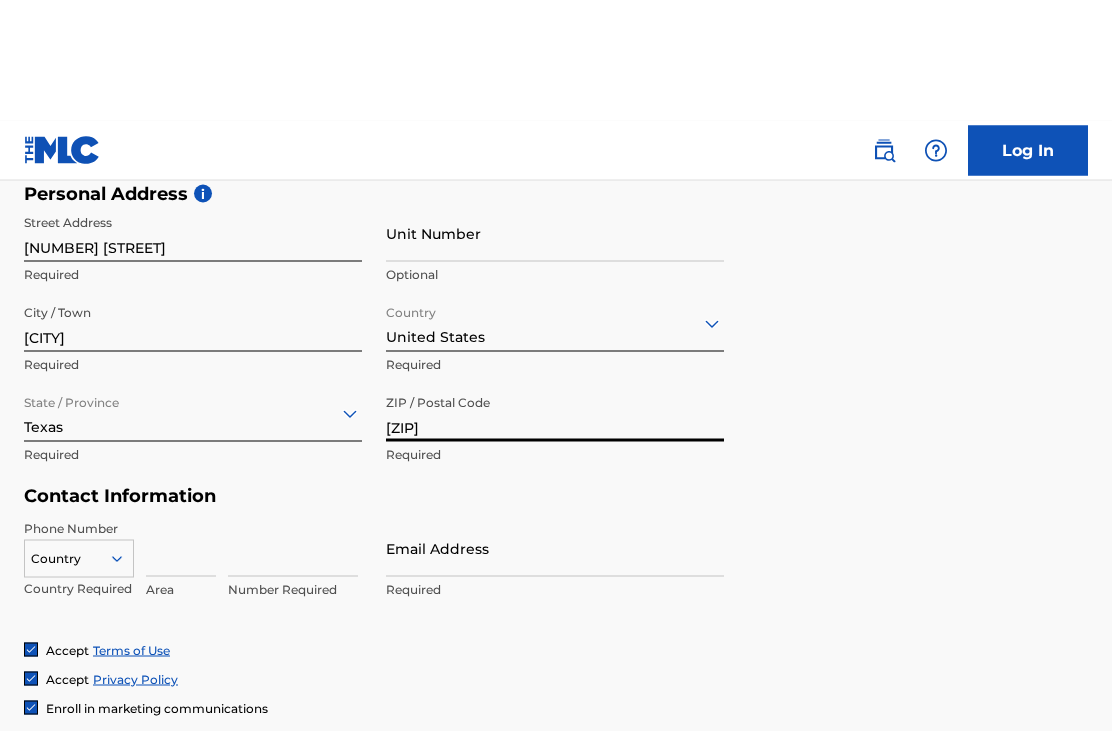 scroll, scrollTop: 696, scrollLeft: 0, axis: vertical 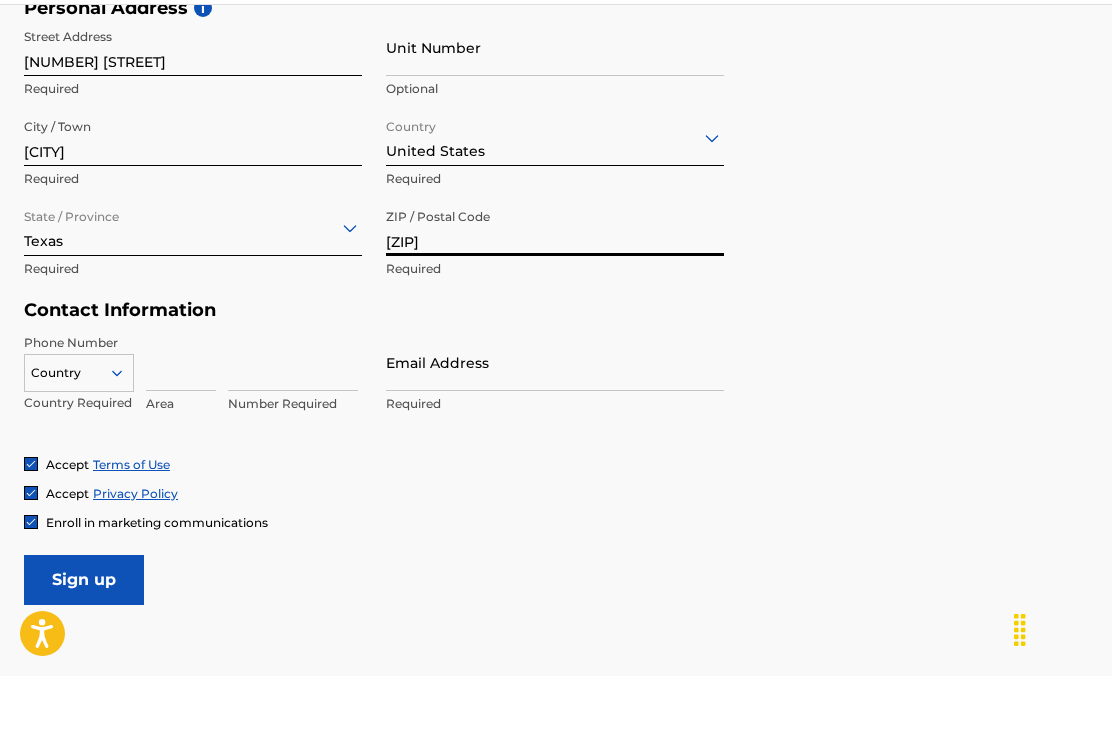 type on "[ZIP]" 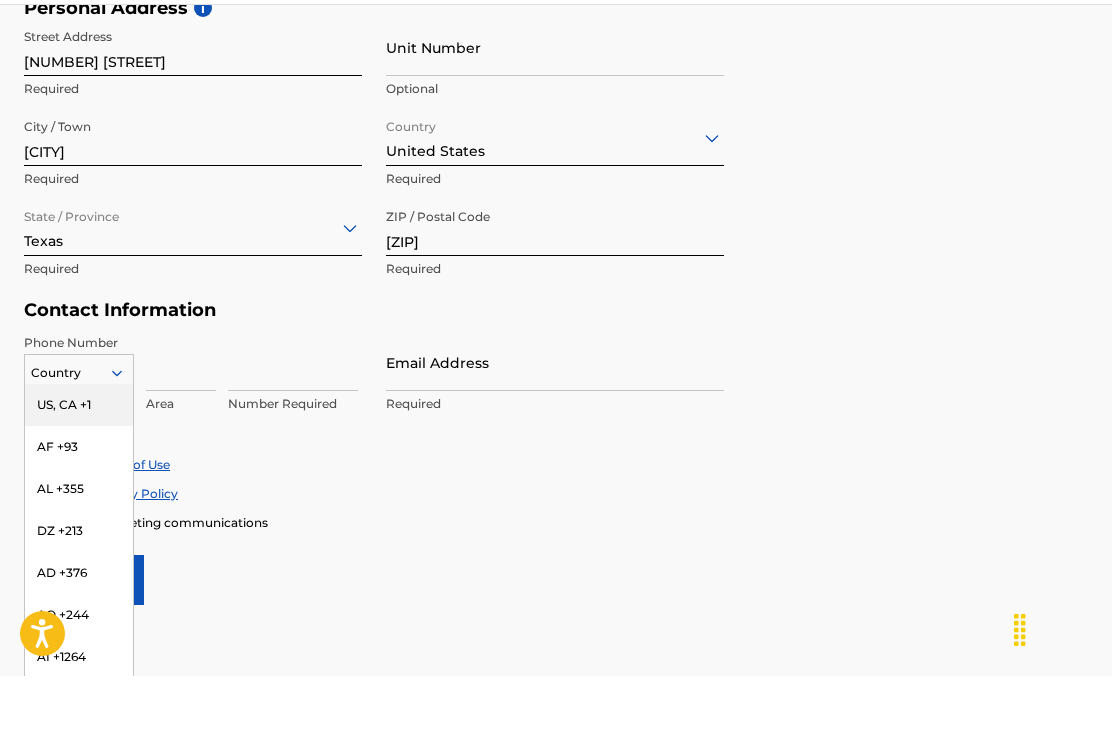 click at bounding box center [293, 417] 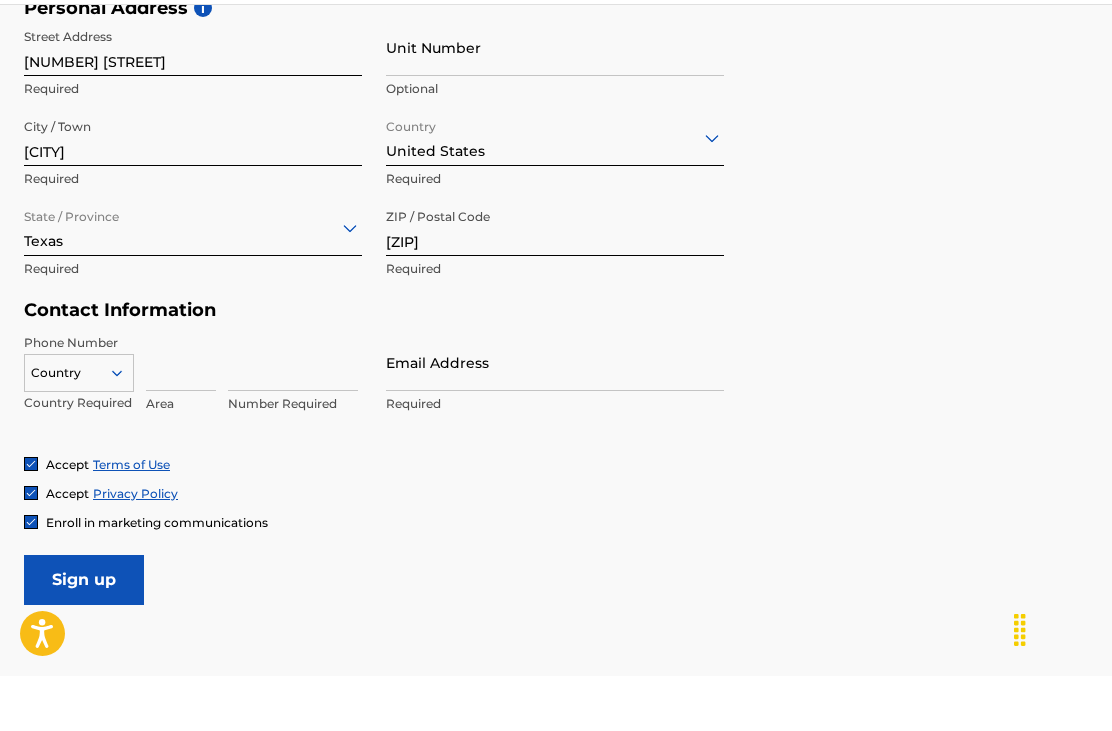 click at bounding box center (181, 417) 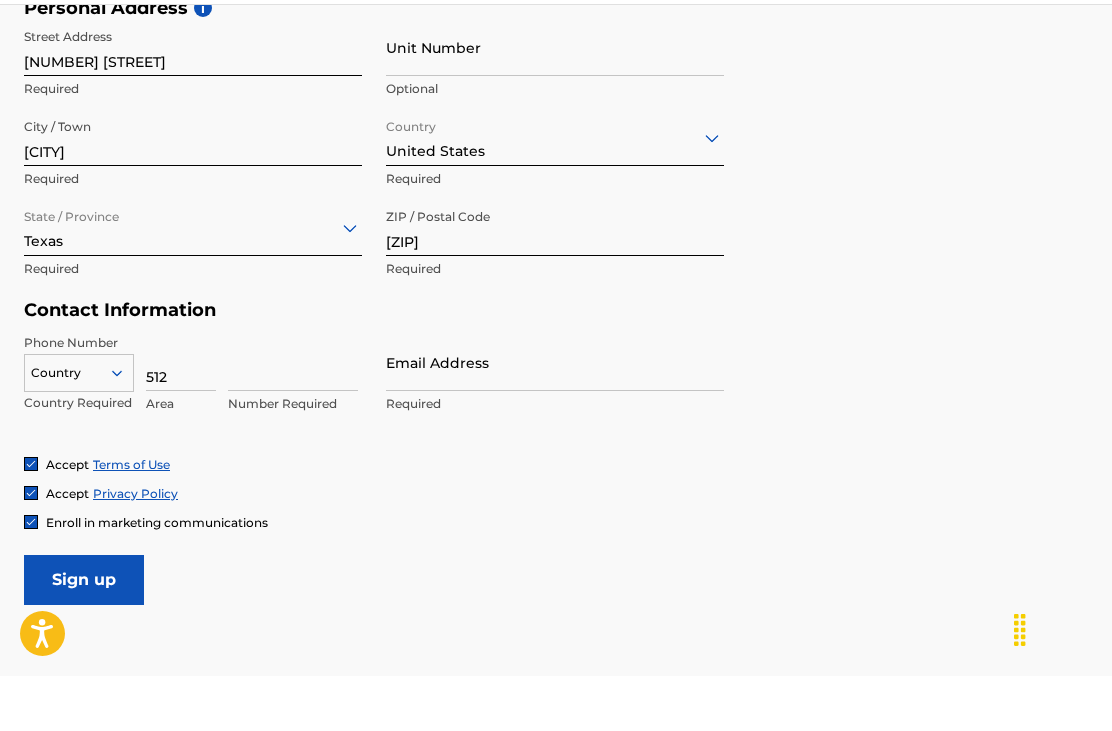 type on "512" 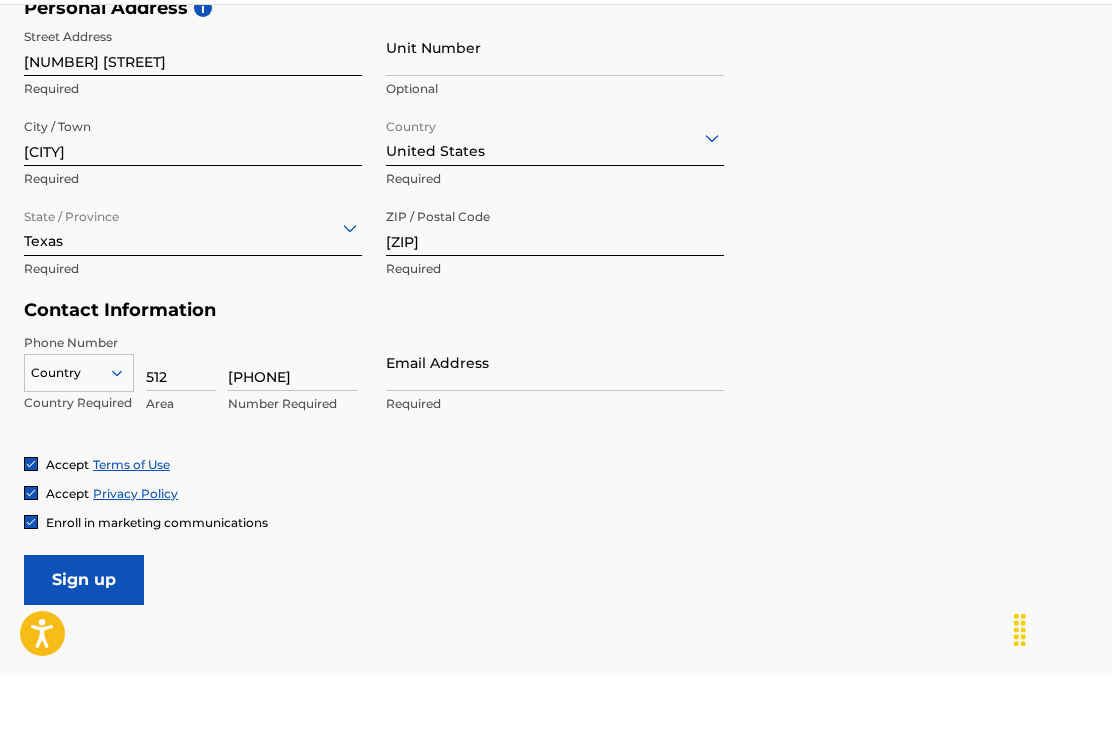 type on "[PHONE]" 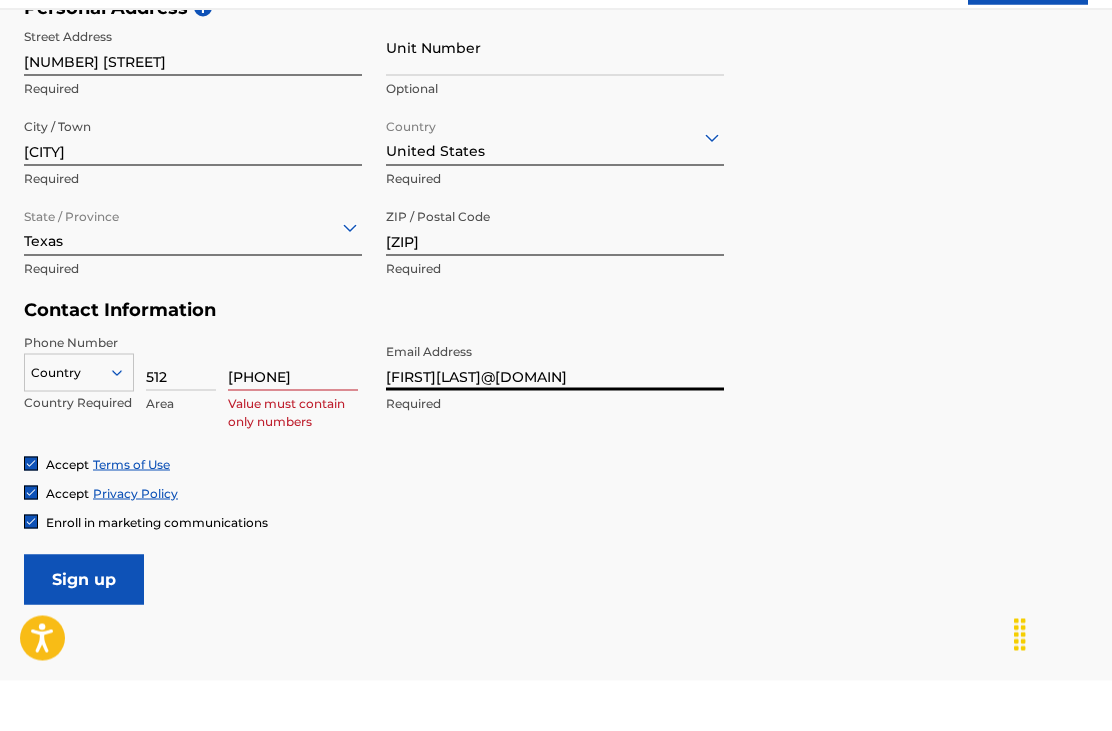 scroll, scrollTop: 822, scrollLeft: 0, axis: vertical 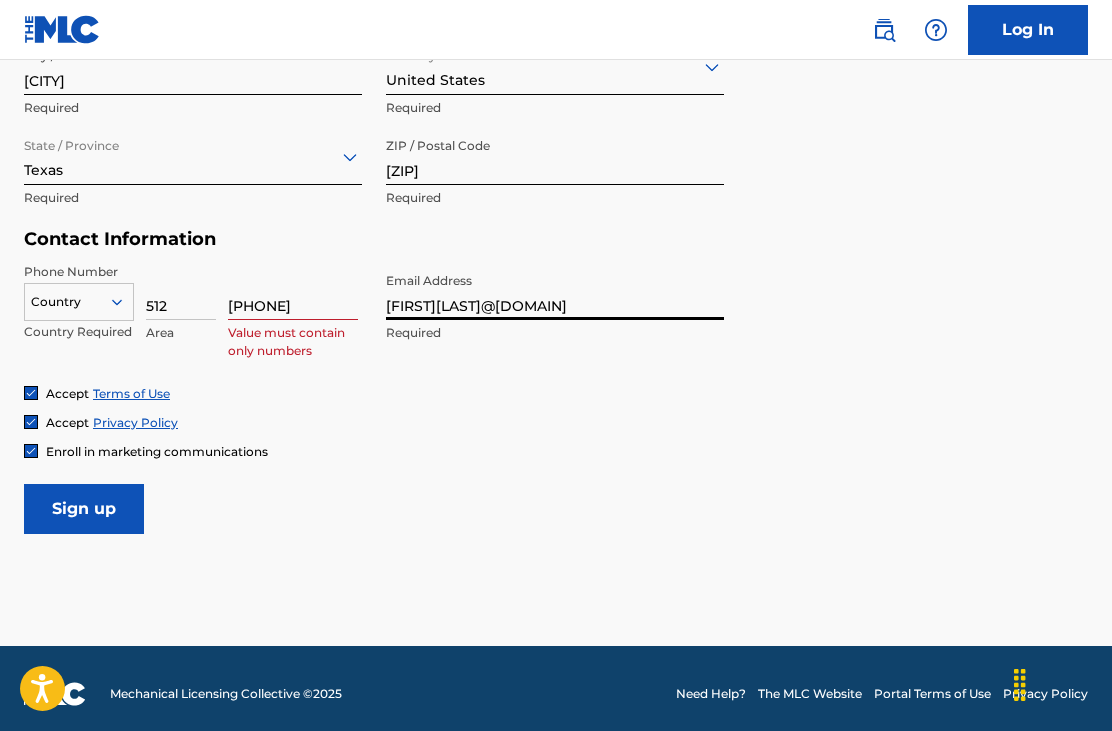 type on "[FIRST][LAST]@[DOMAIN]" 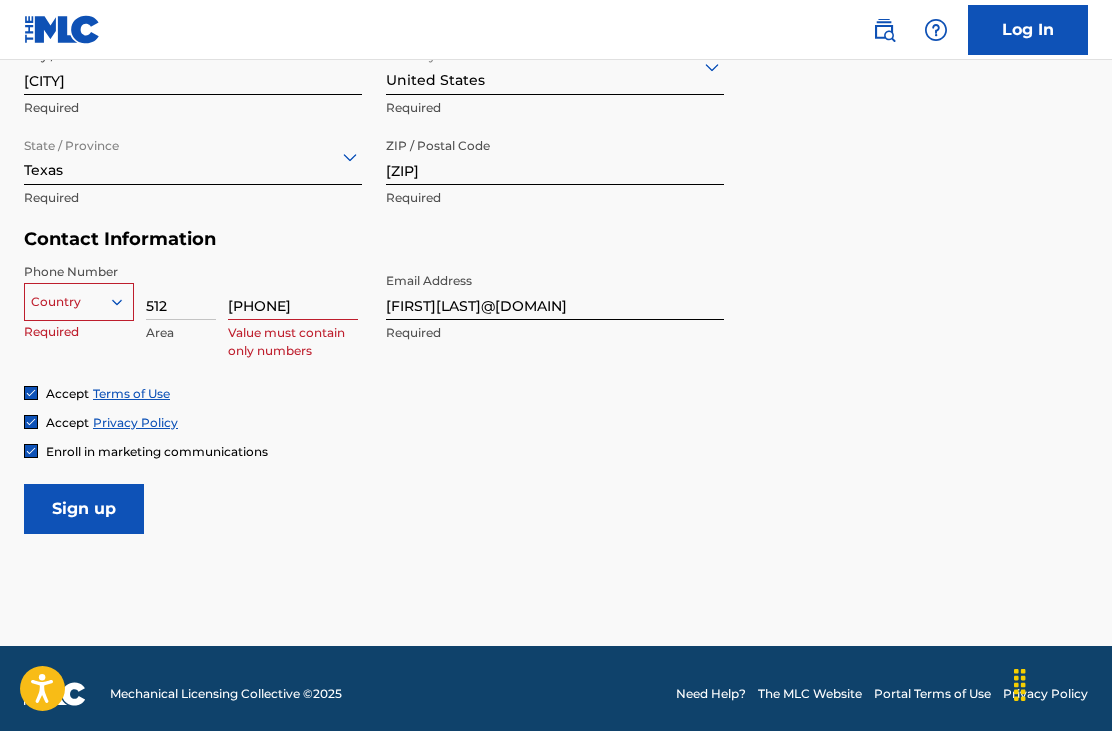 click on "[PHONE]" at bounding box center (293, 291) 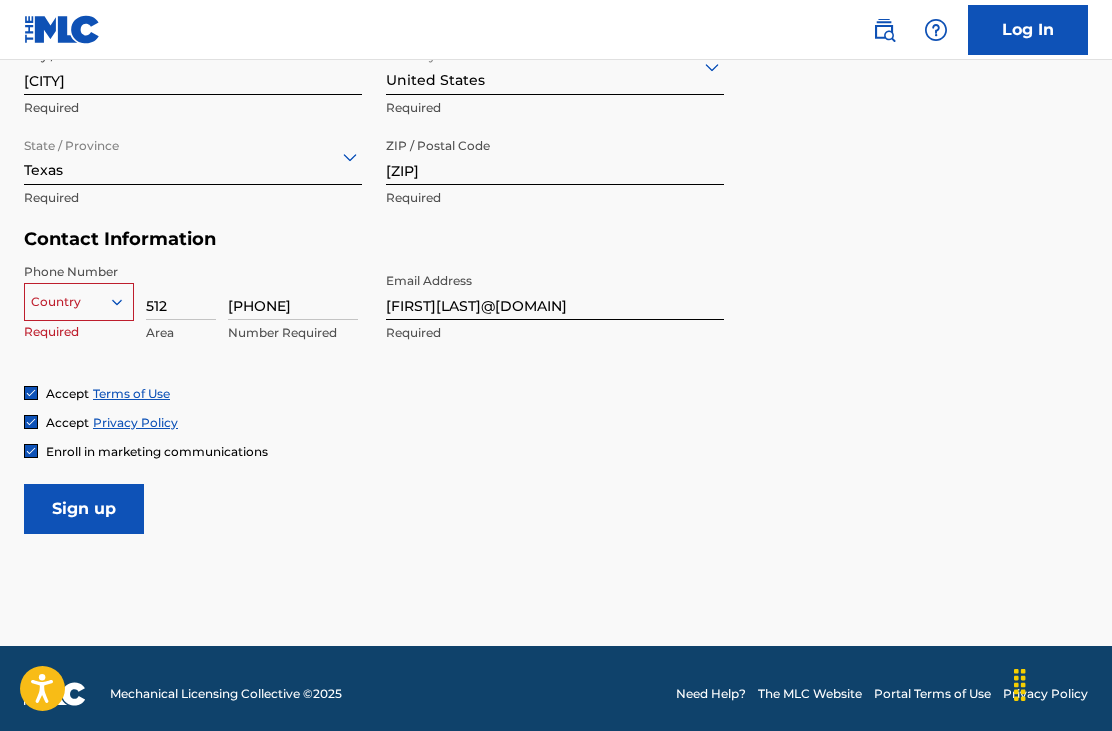type on "[PHONE]" 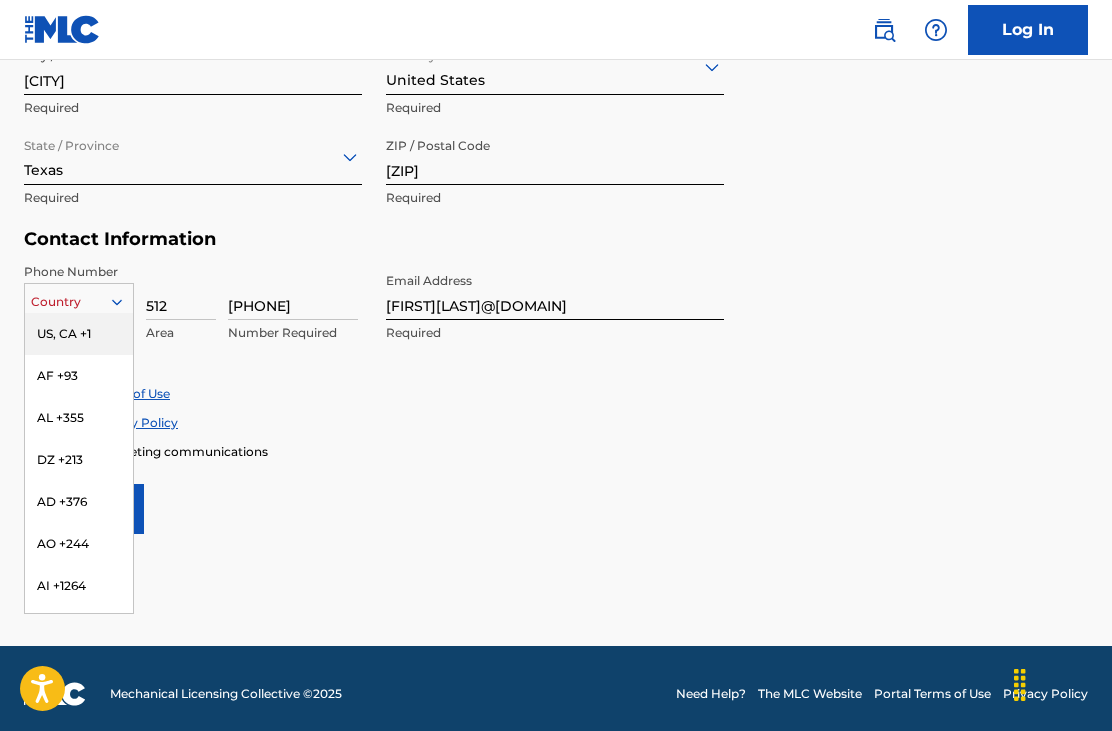 click on "US, CA +1" at bounding box center [79, 334] 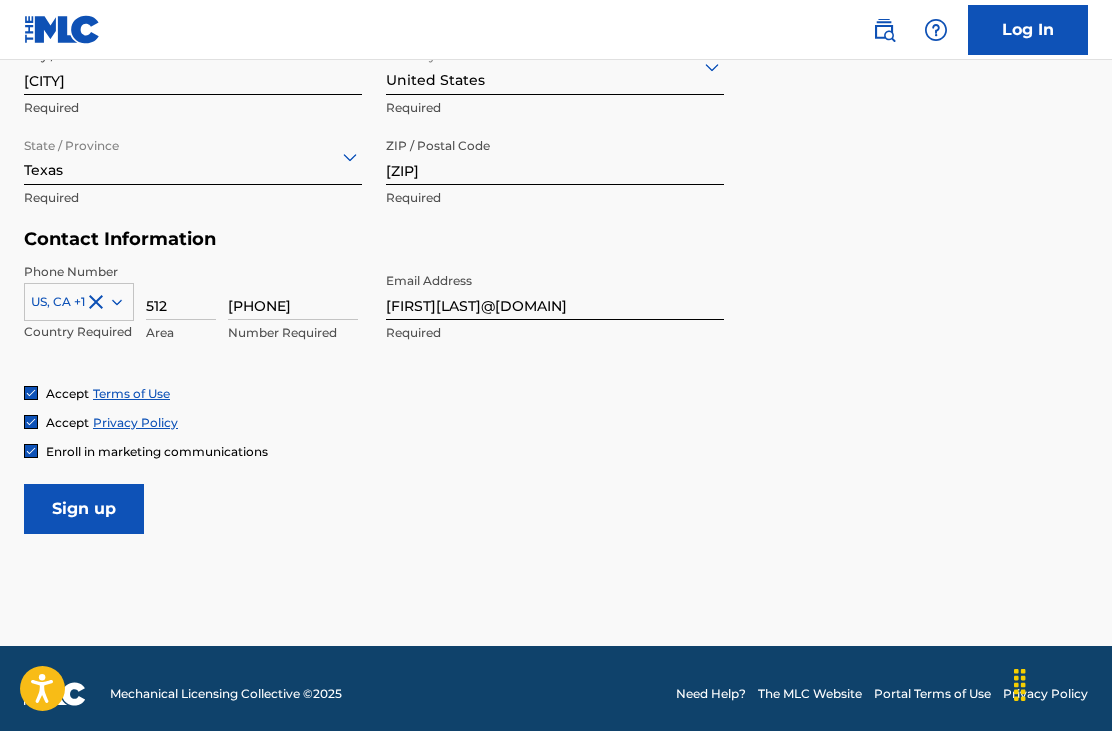 scroll, scrollTop: 767, scrollLeft: 0, axis: vertical 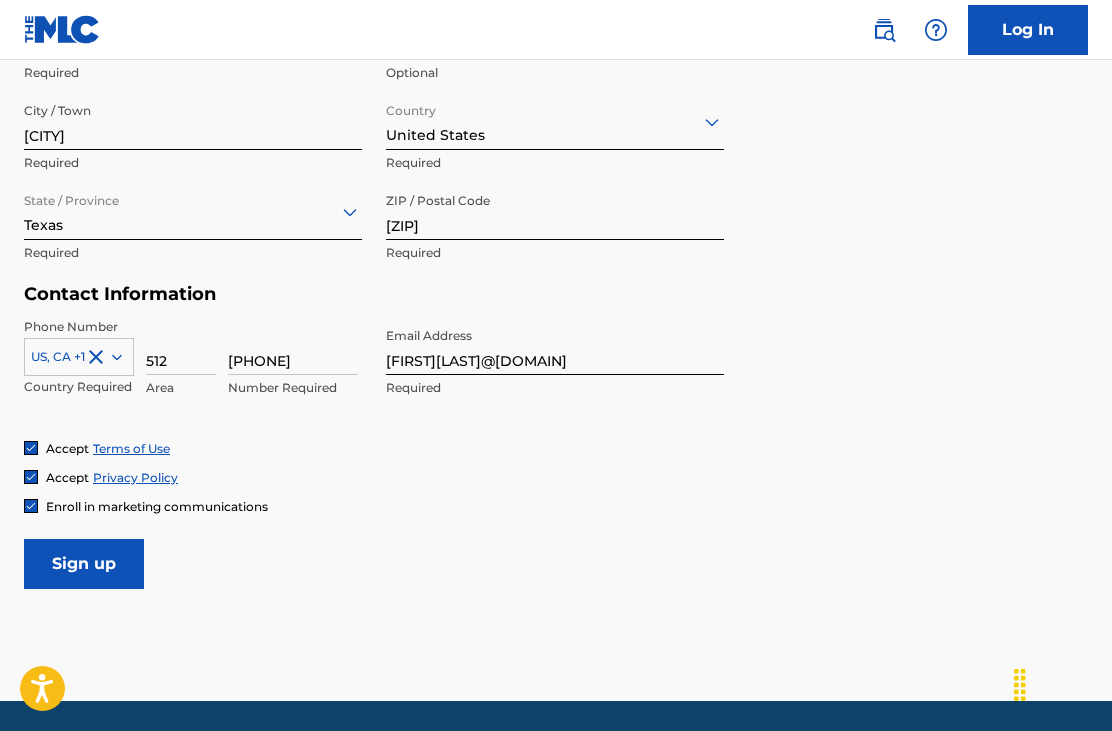 click on "Sign up" at bounding box center (84, 564) 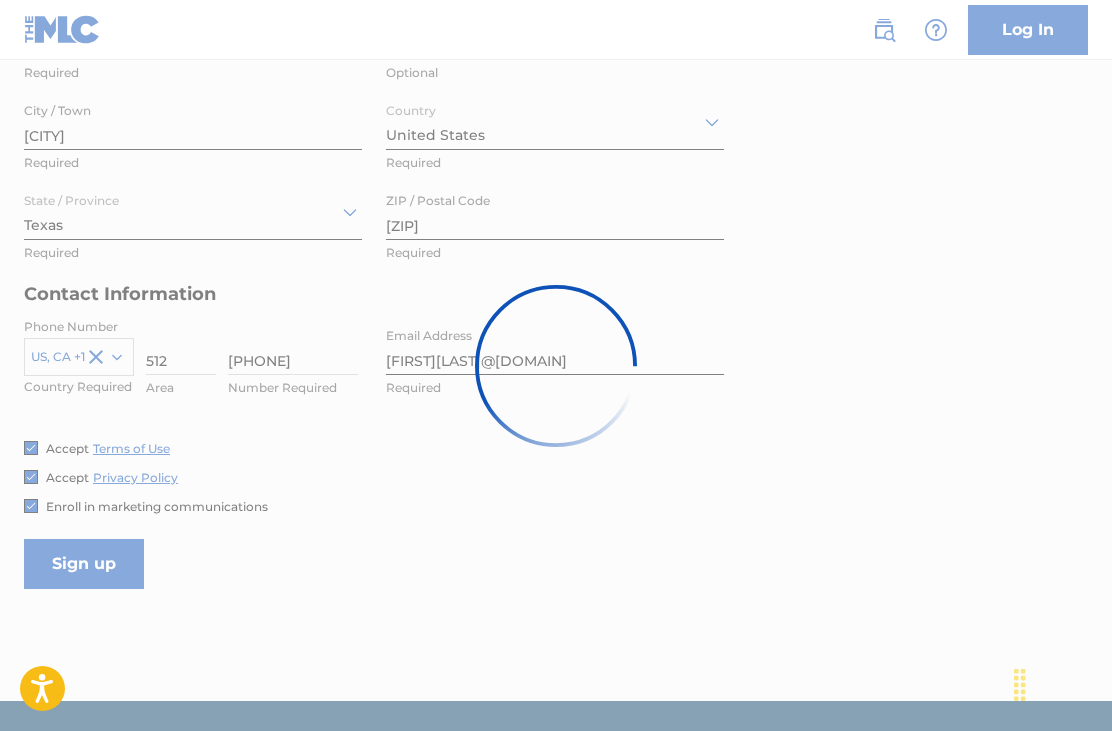 scroll, scrollTop: 0, scrollLeft: 0, axis: both 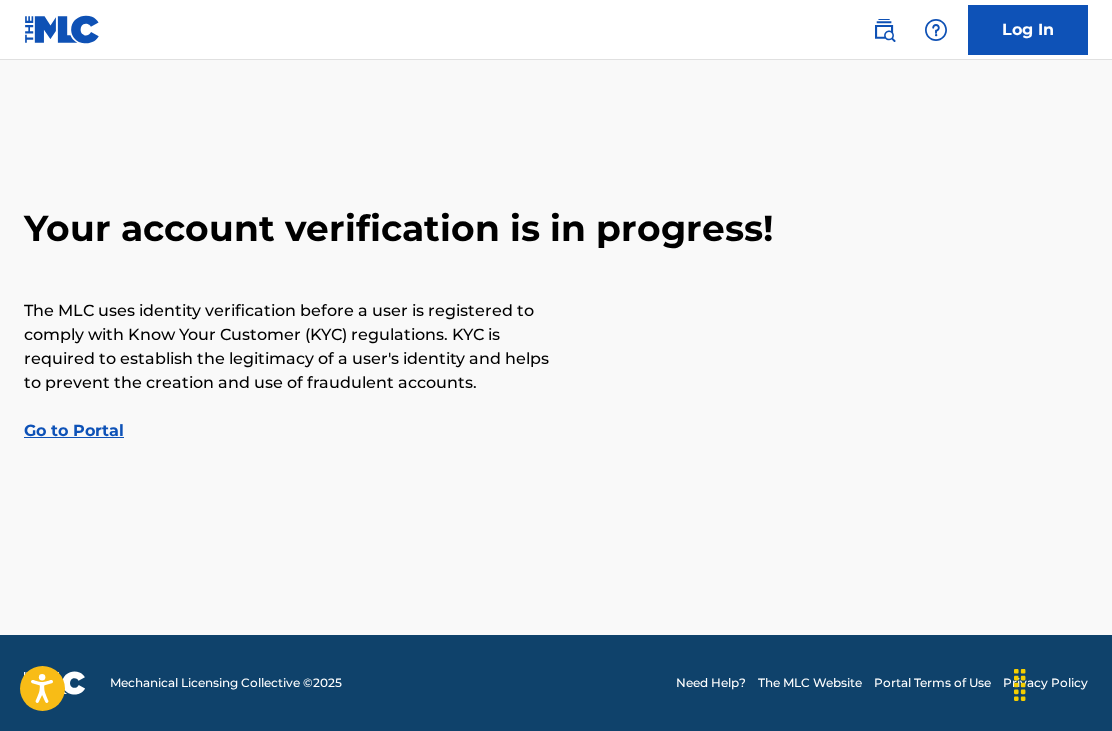 click on "Go to Portal" at bounding box center [74, 430] 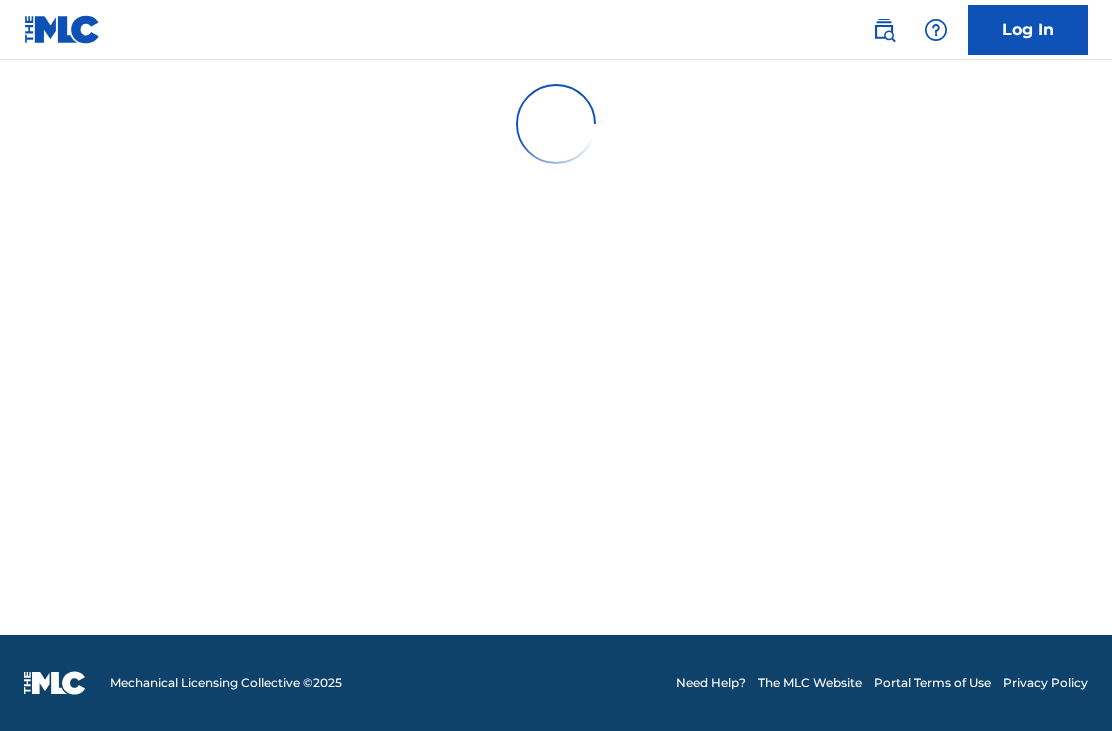 scroll, scrollTop: 0, scrollLeft: 0, axis: both 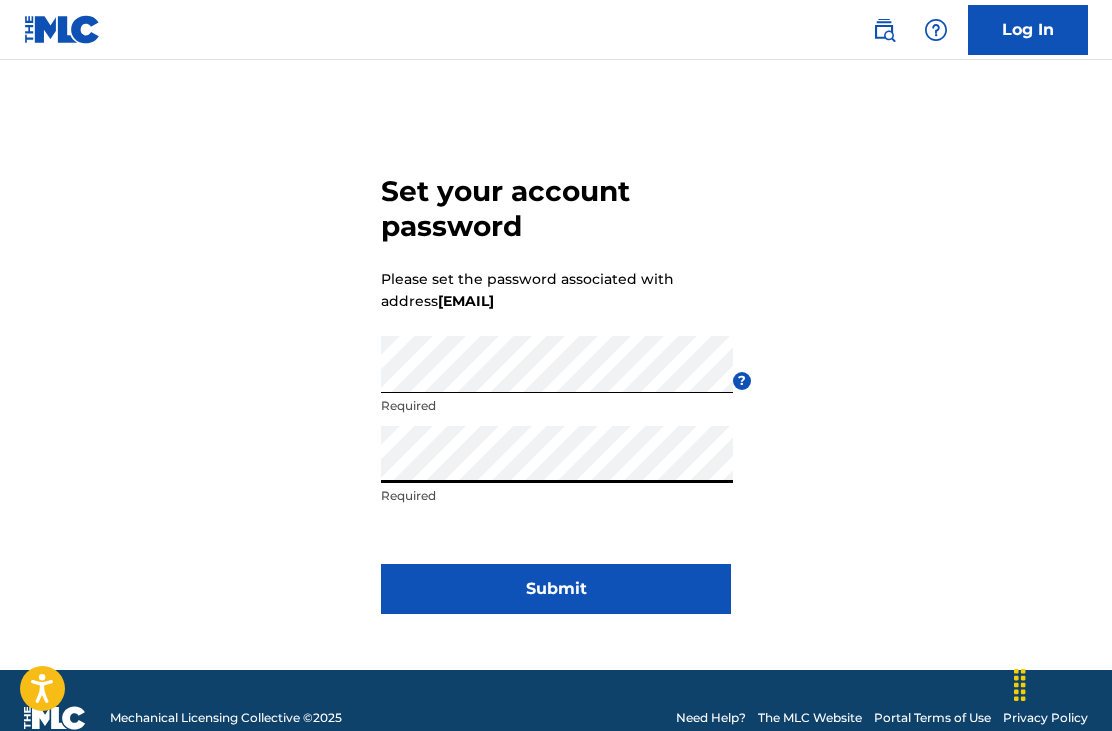 click on "Submit" at bounding box center [556, 589] 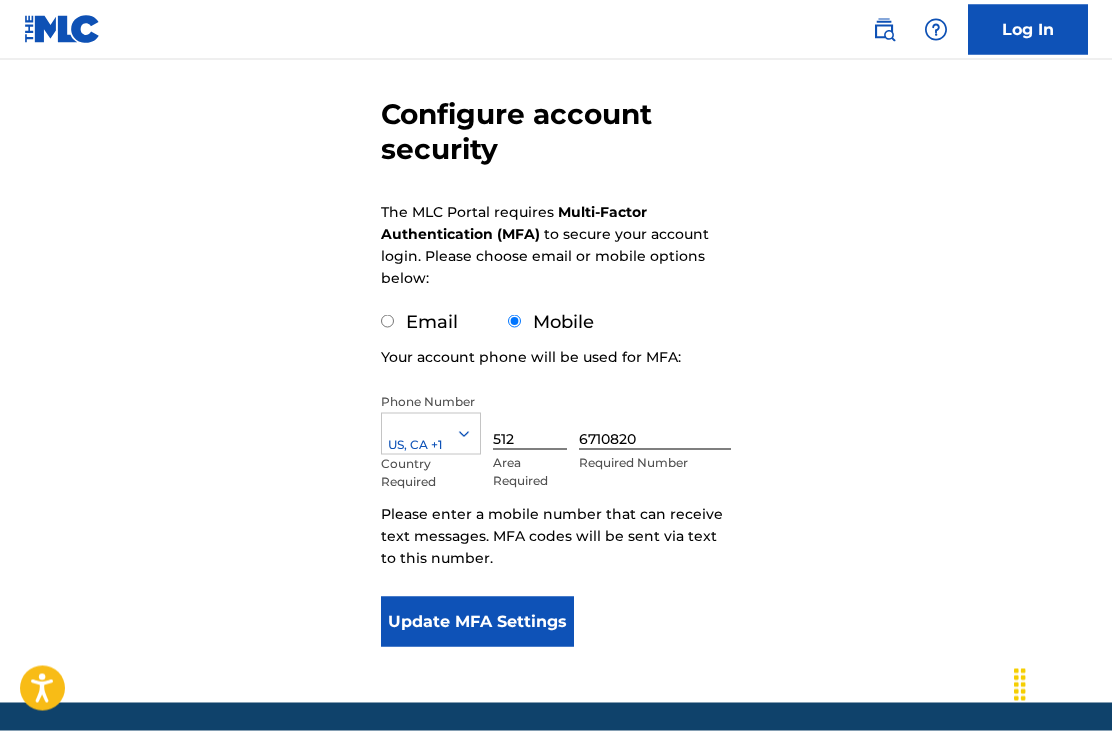 scroll, scrollTop: 167, scrollLeft: 0, axis: vertical 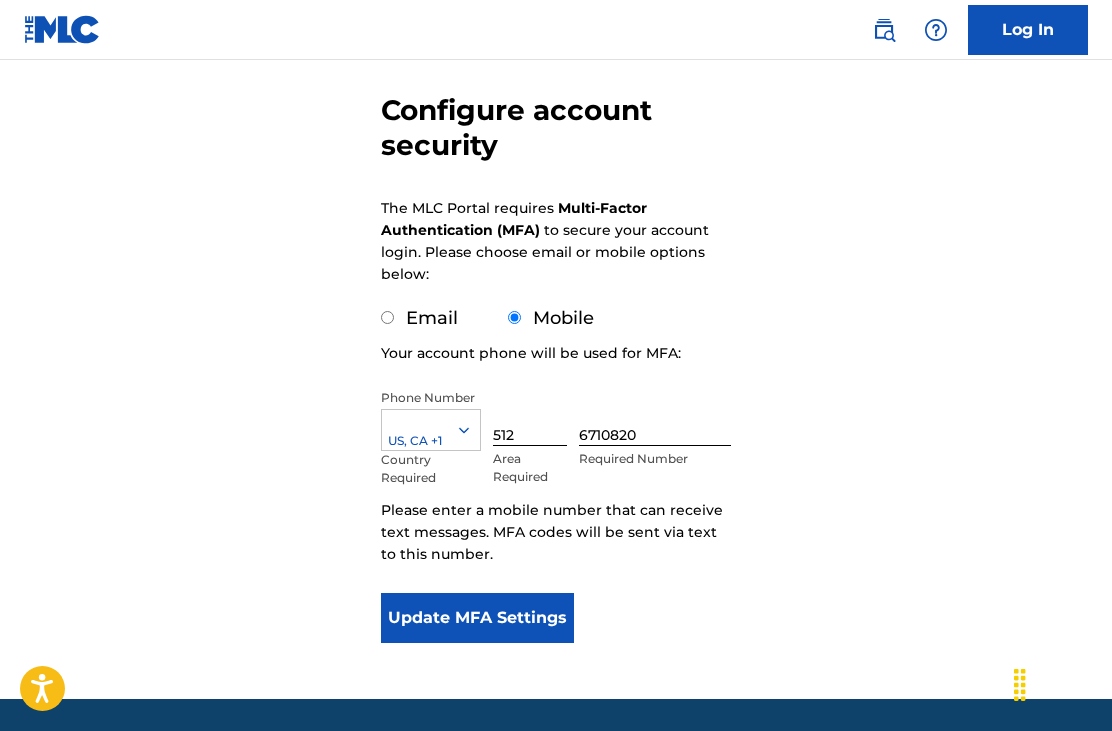 click on "Update MFA Settings" at bounding box center (477, 618) 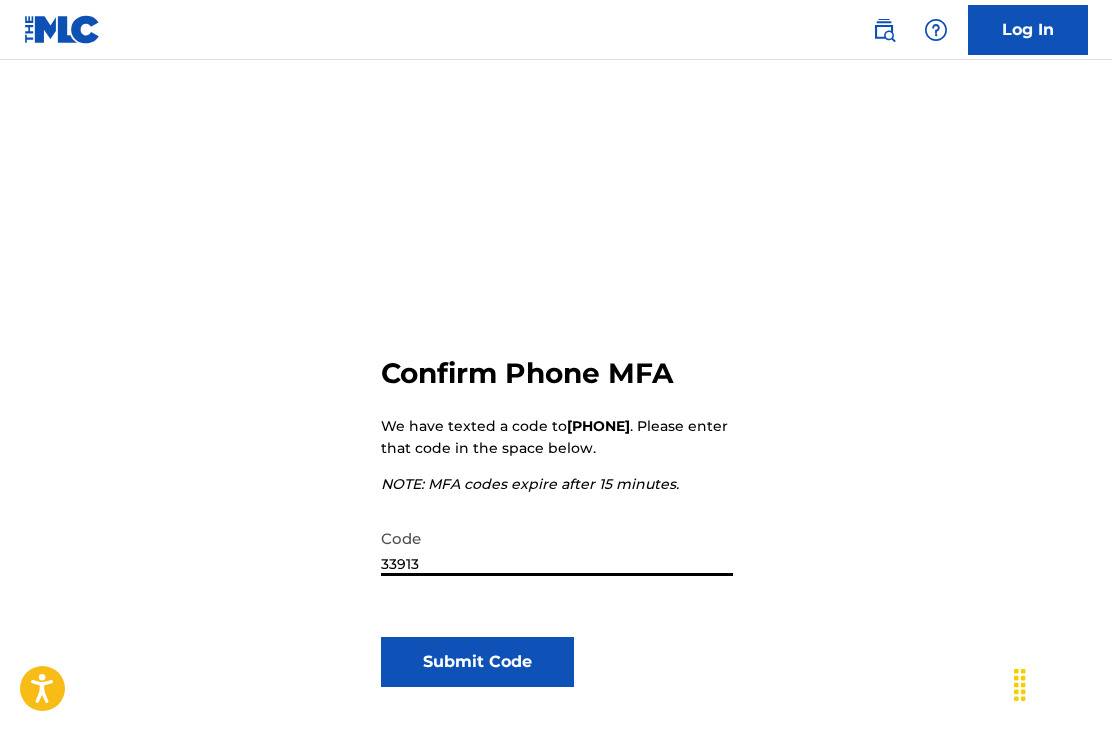 type on "339134" 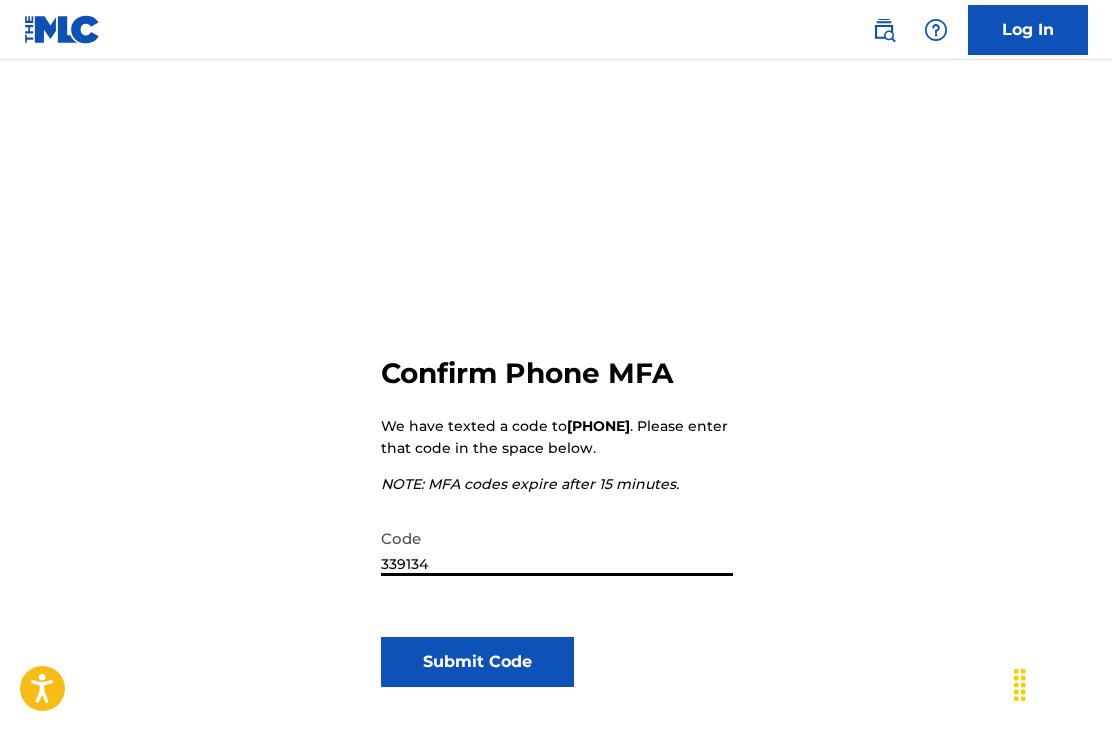 click on "Submit Code" at bounding box center (477, 662) 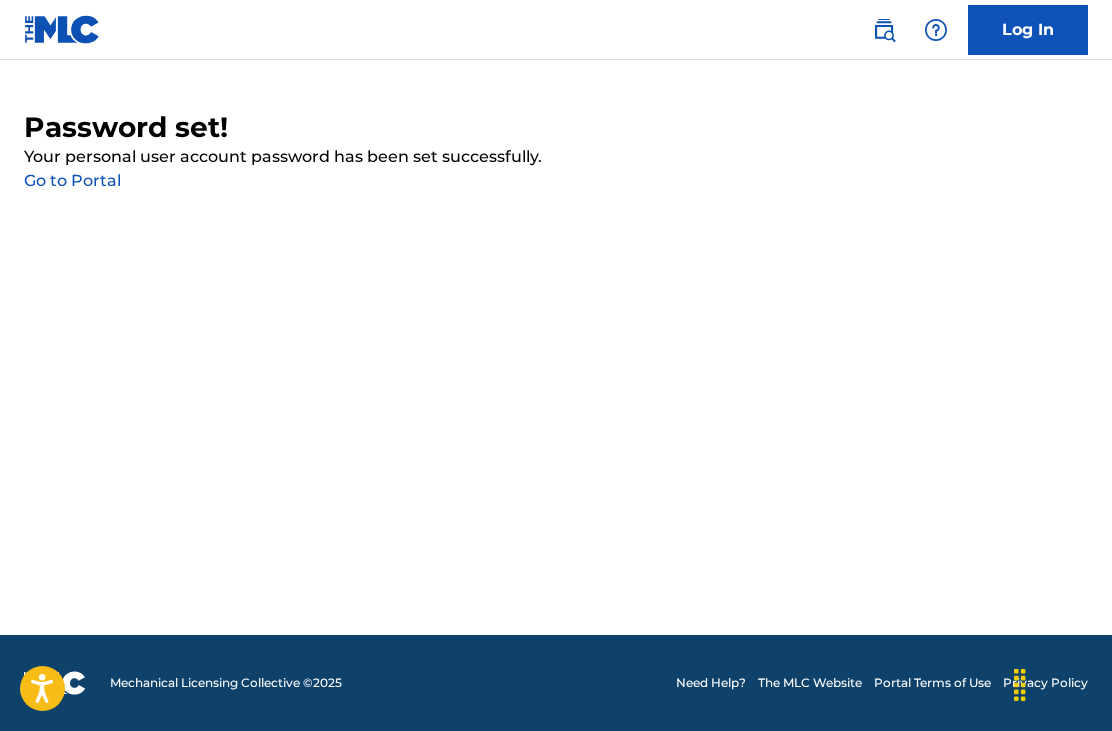 click on "Go to Portal" at bounding box center (72, 180) 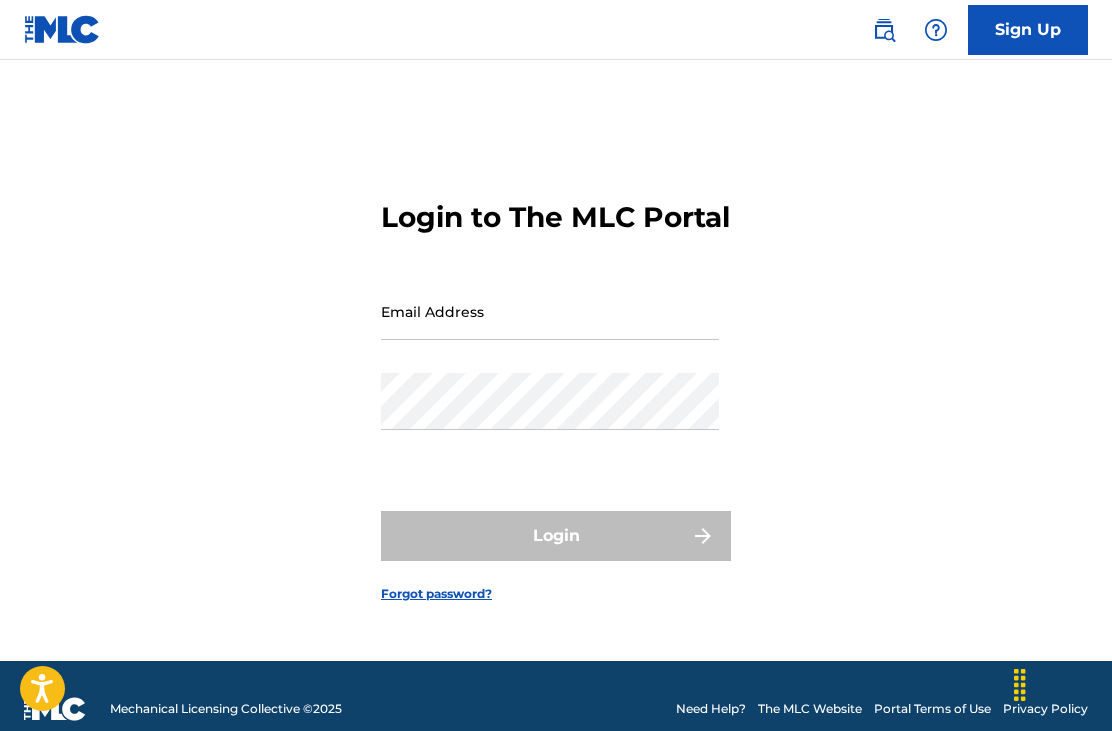 click on "Email Address" at bounding box center [550, 311] 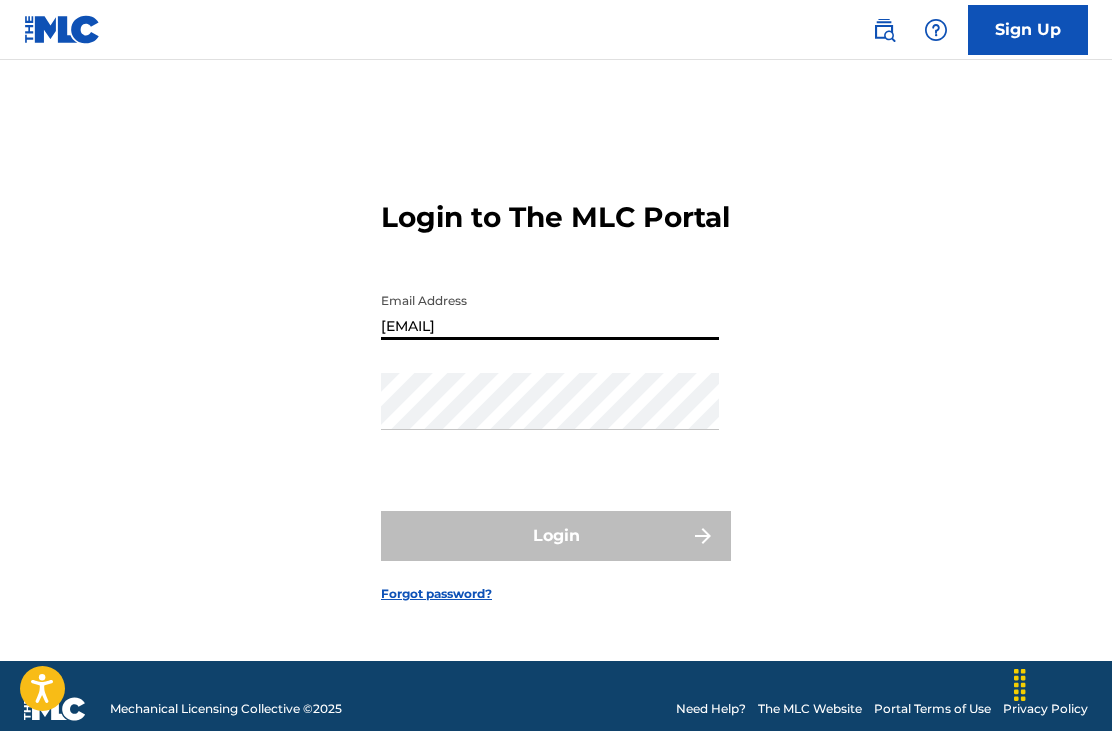 type on "[FIRST][LAST]@[DOMAIN]" 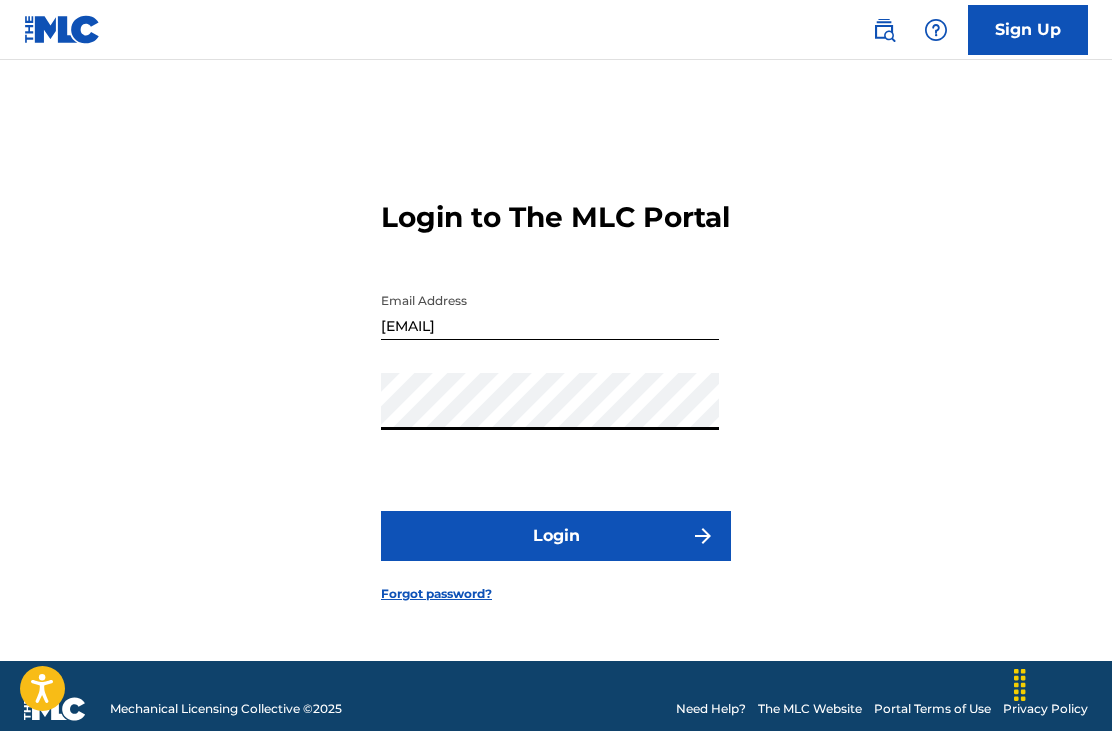 click on "Login" at bounding box center [556, 536] 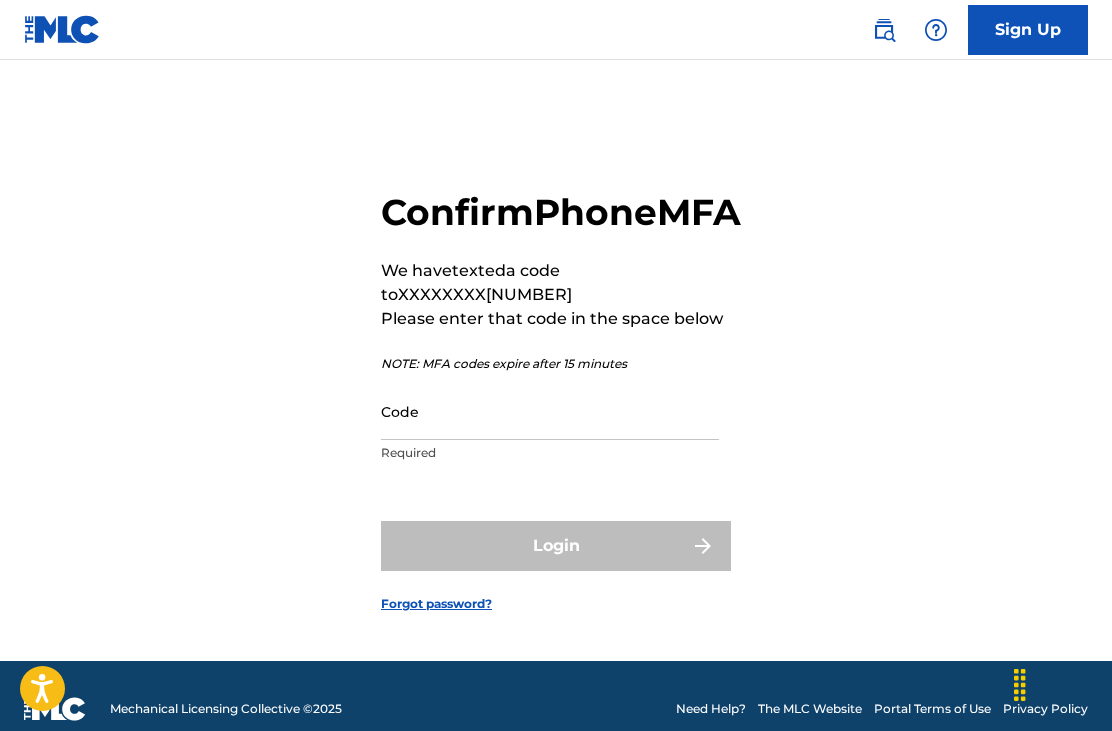 click on "Code" at bounding box center (550, 411) 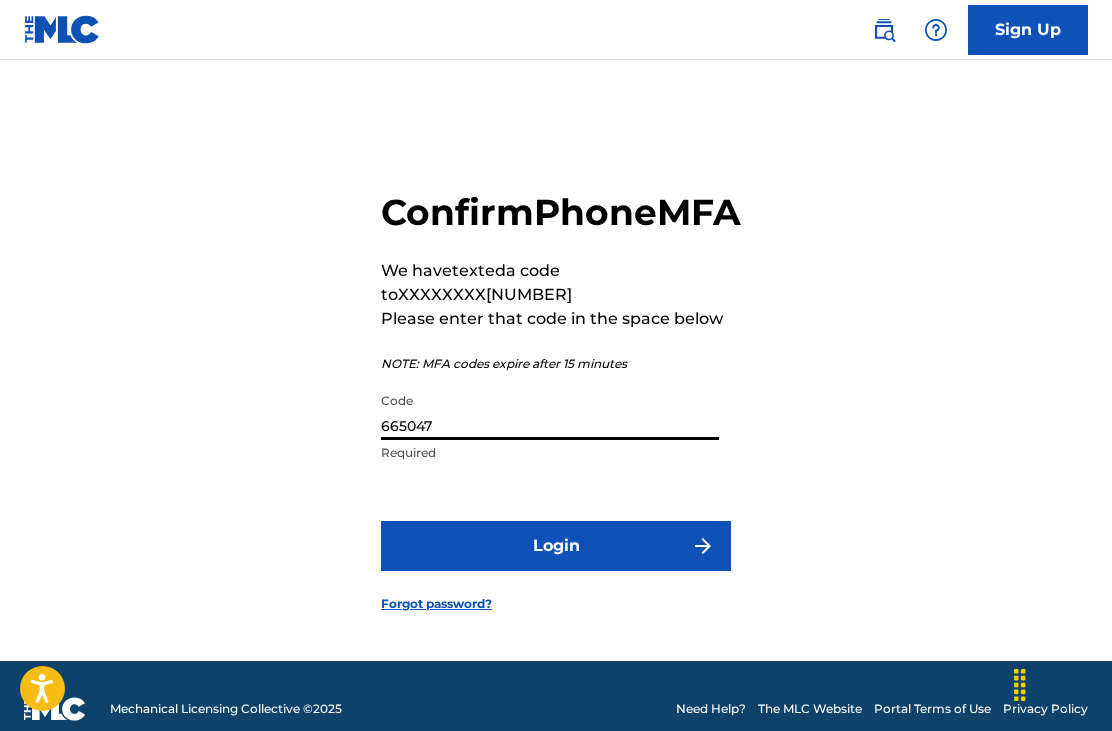 type on "665047" 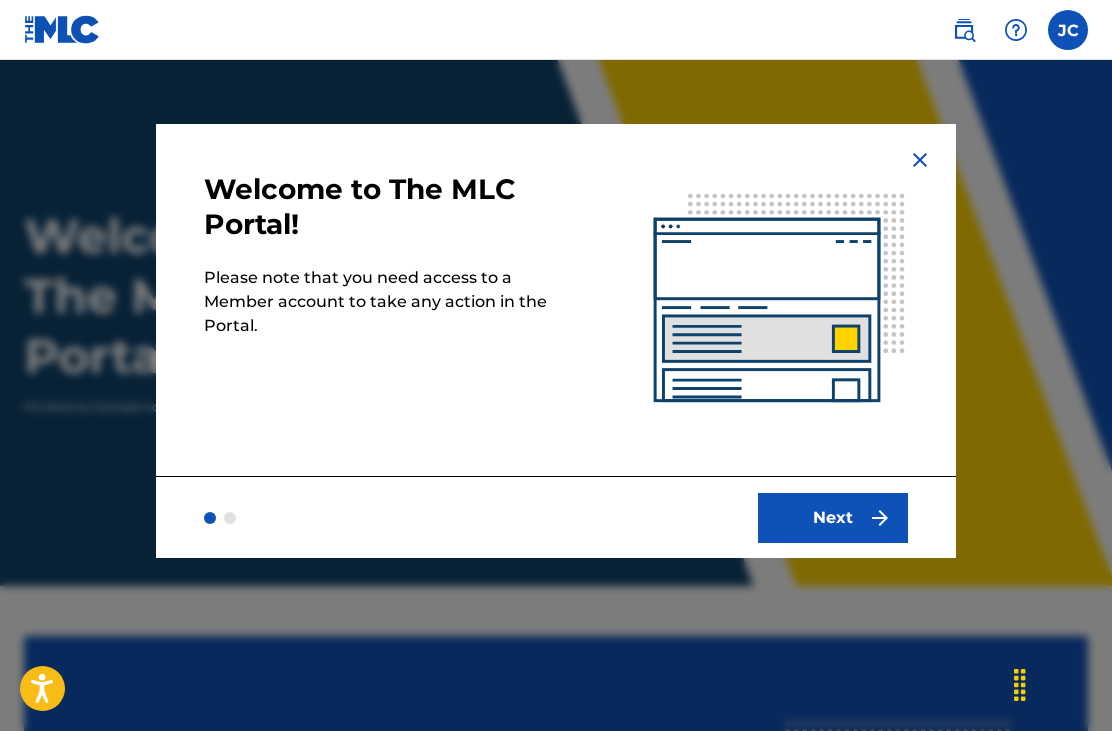 scroll, scrollTop: 0, scrollLeft: 0, axis: both 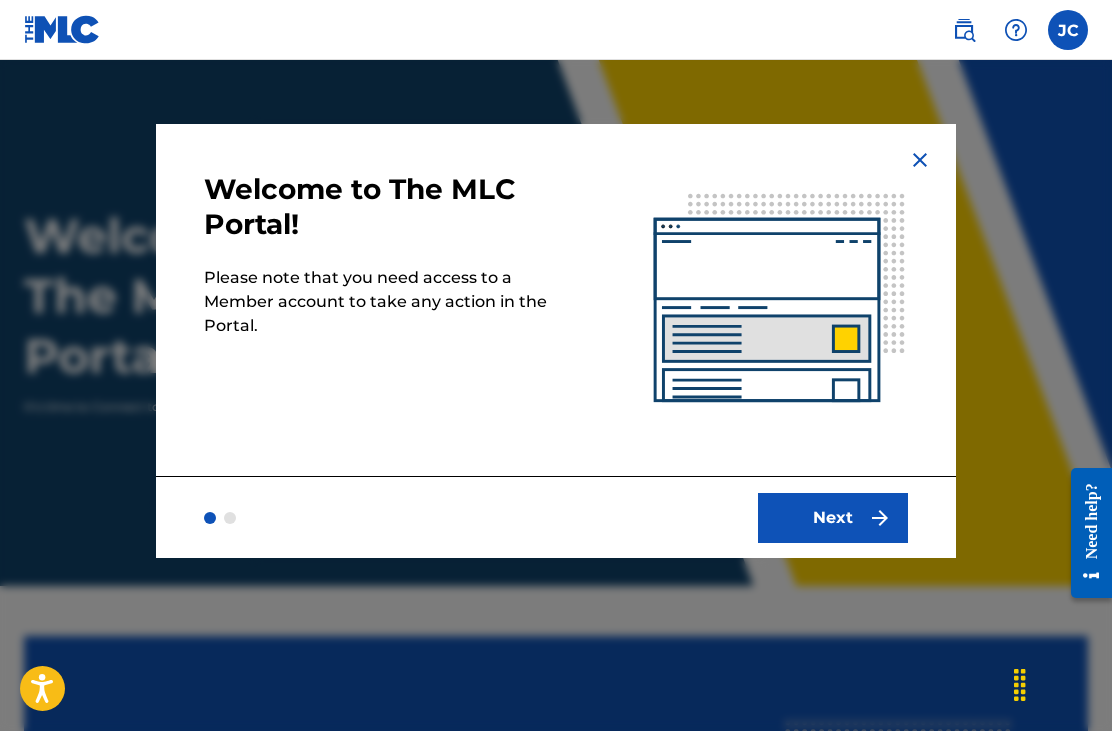 click at bounding box center [880, 518] 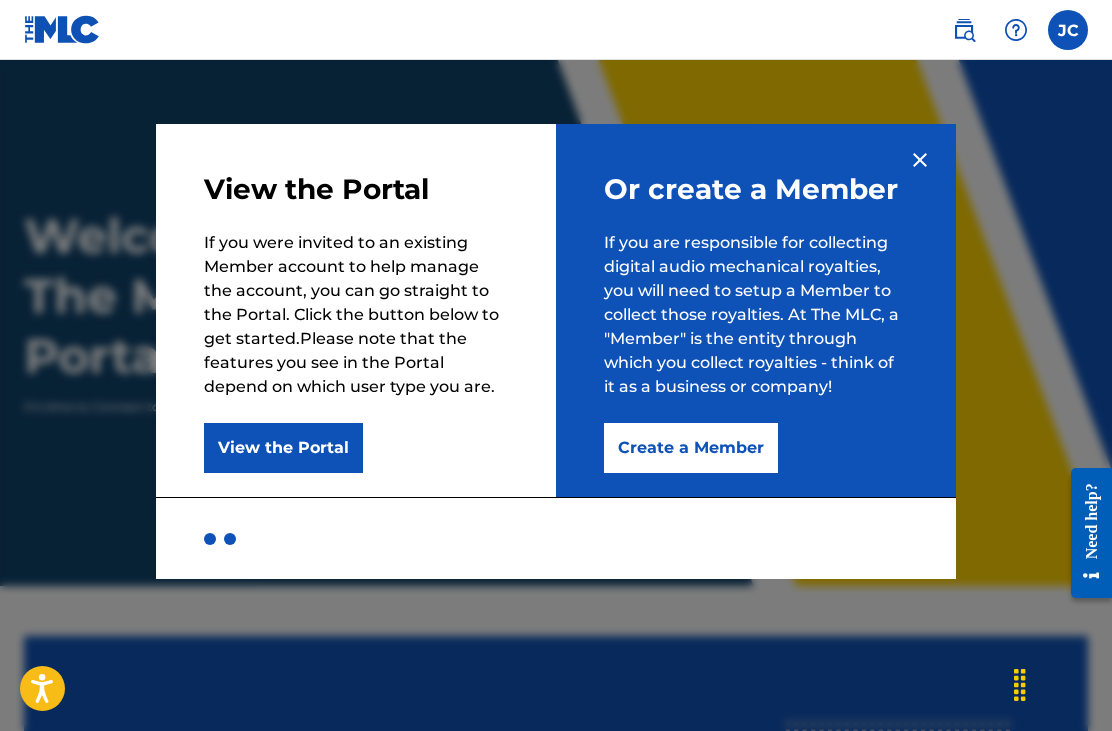 click on "Create a Member" at bounding box center [691, 448] 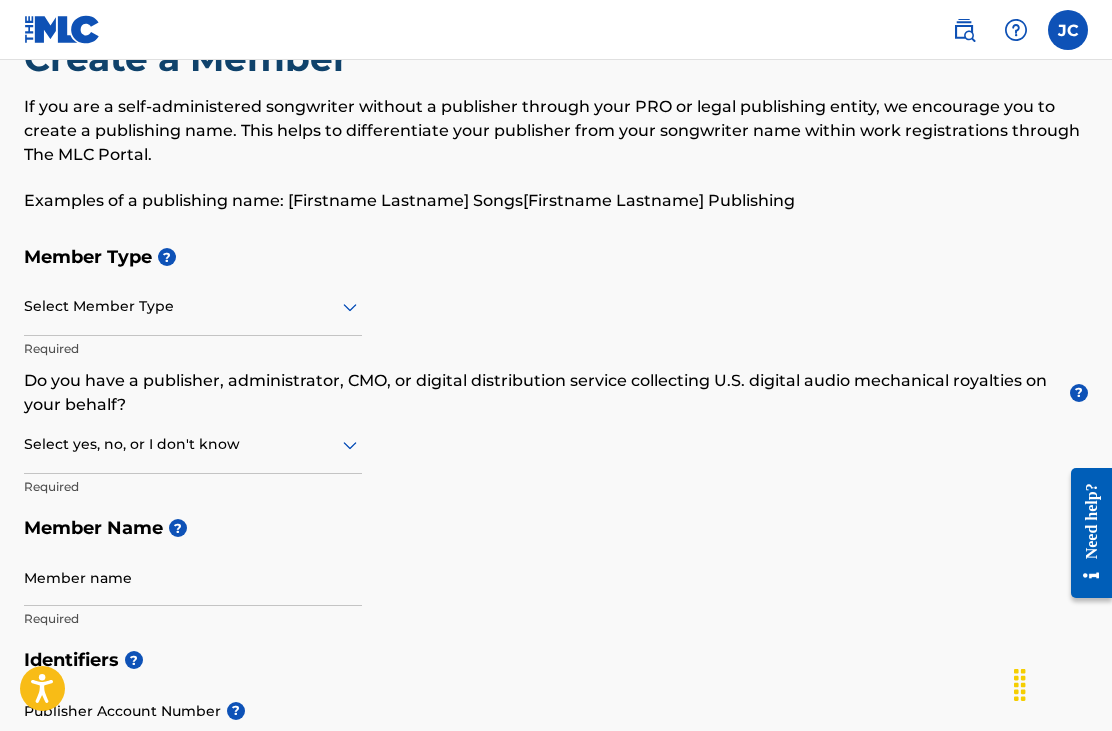 scroll, scrollTop: 73, scrollLeft: 0, axis: vertical 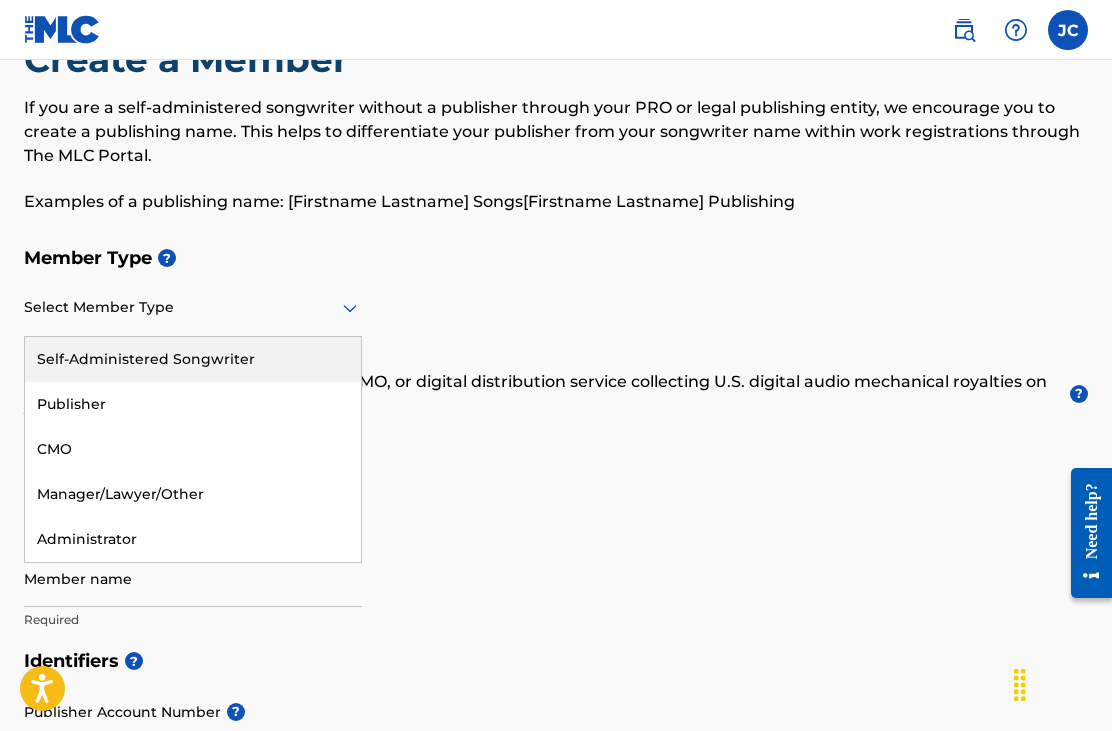 click on "Self-Administered Songwriter" at bounding box center [193, 359] 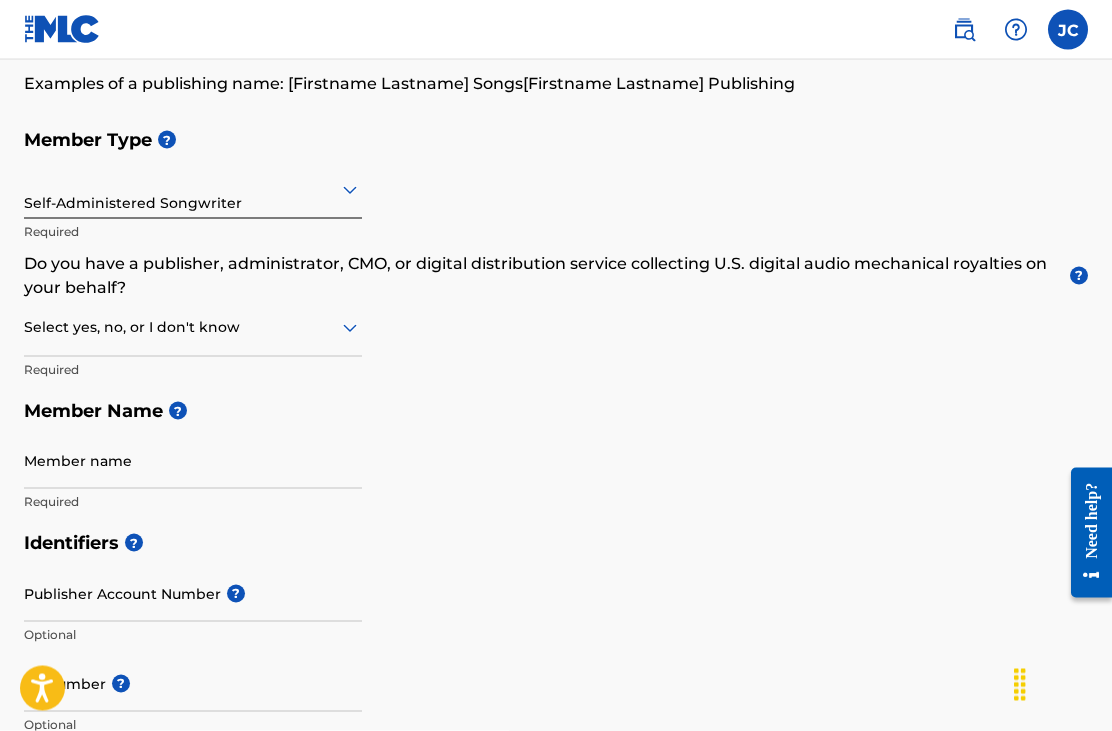 scroll, scrollTop: 192, scrollLeft: 0, axis: vertical 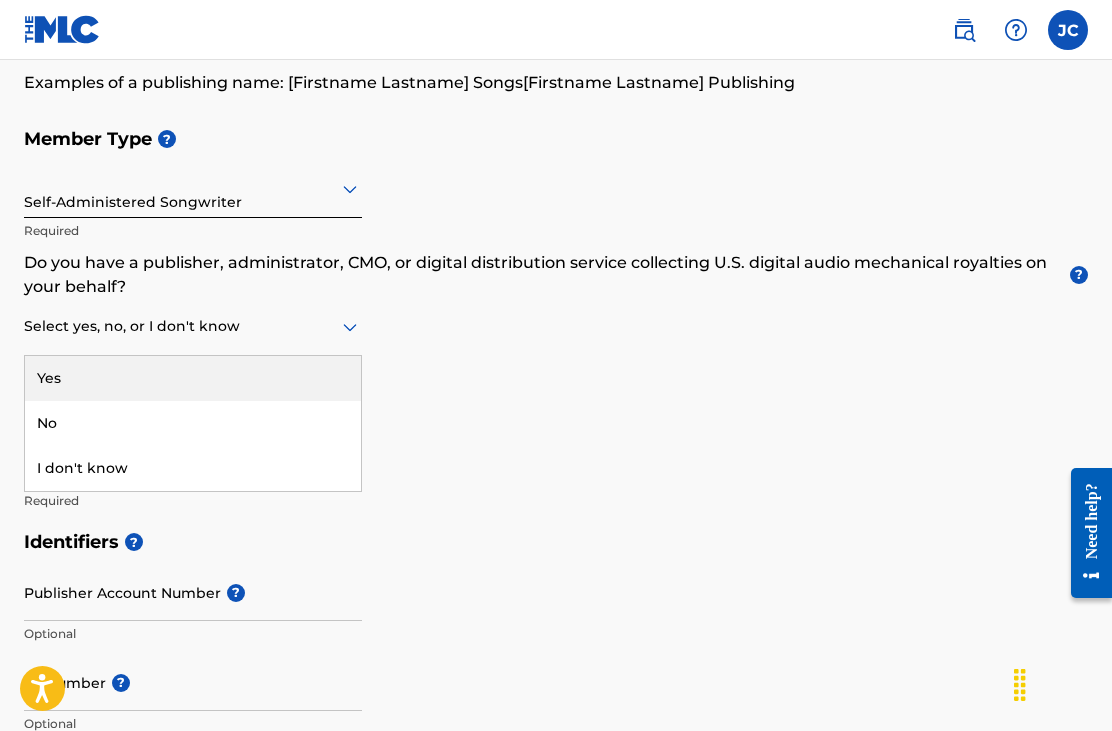 click on "Yes" at bounding box center [193, 378] 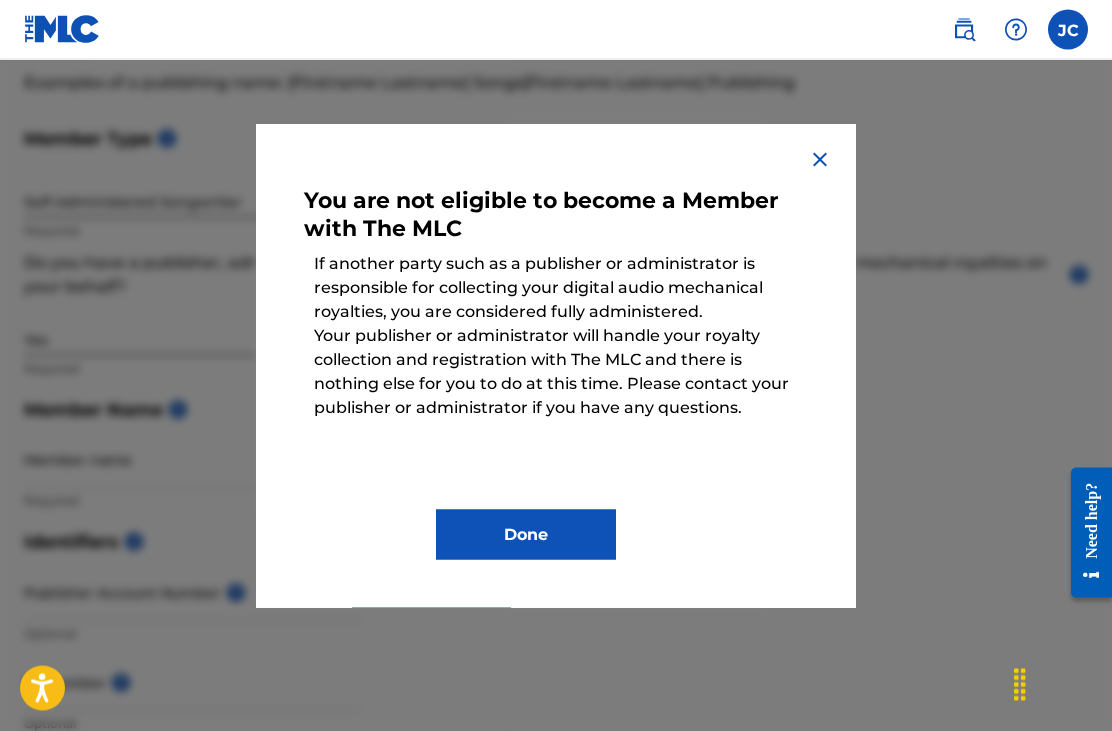 click at bounding box center (820, 160) 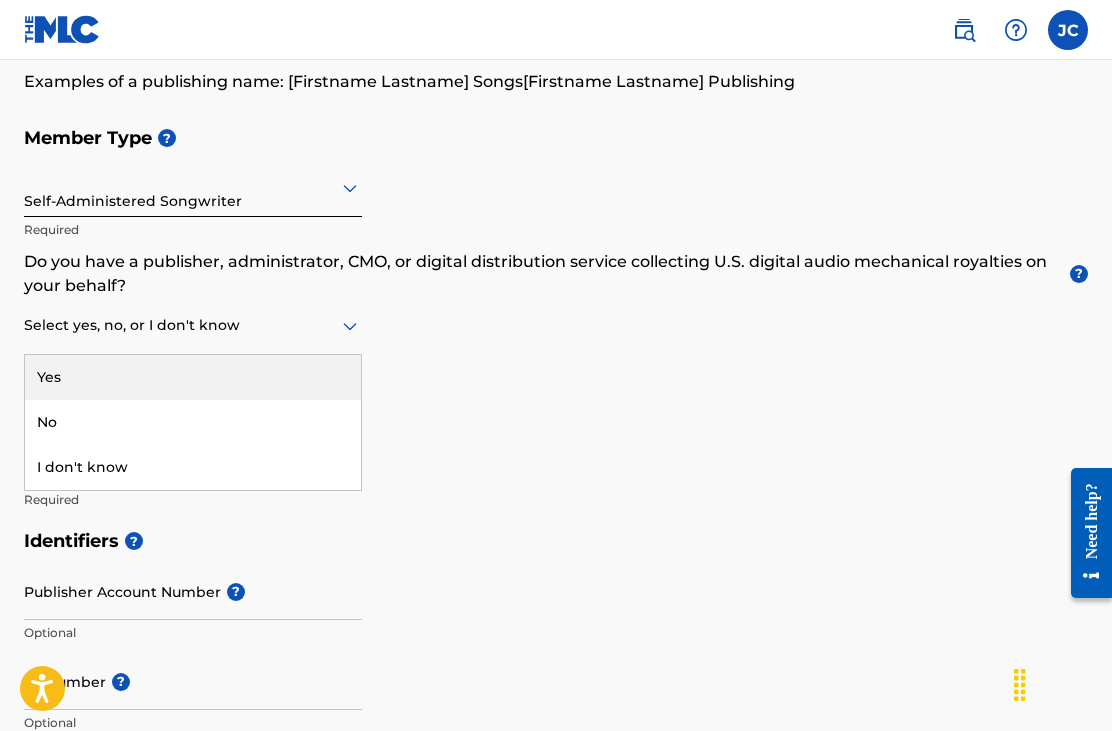 scroll, scrollTop: 192, scrollLeft: 0, axis: vertical 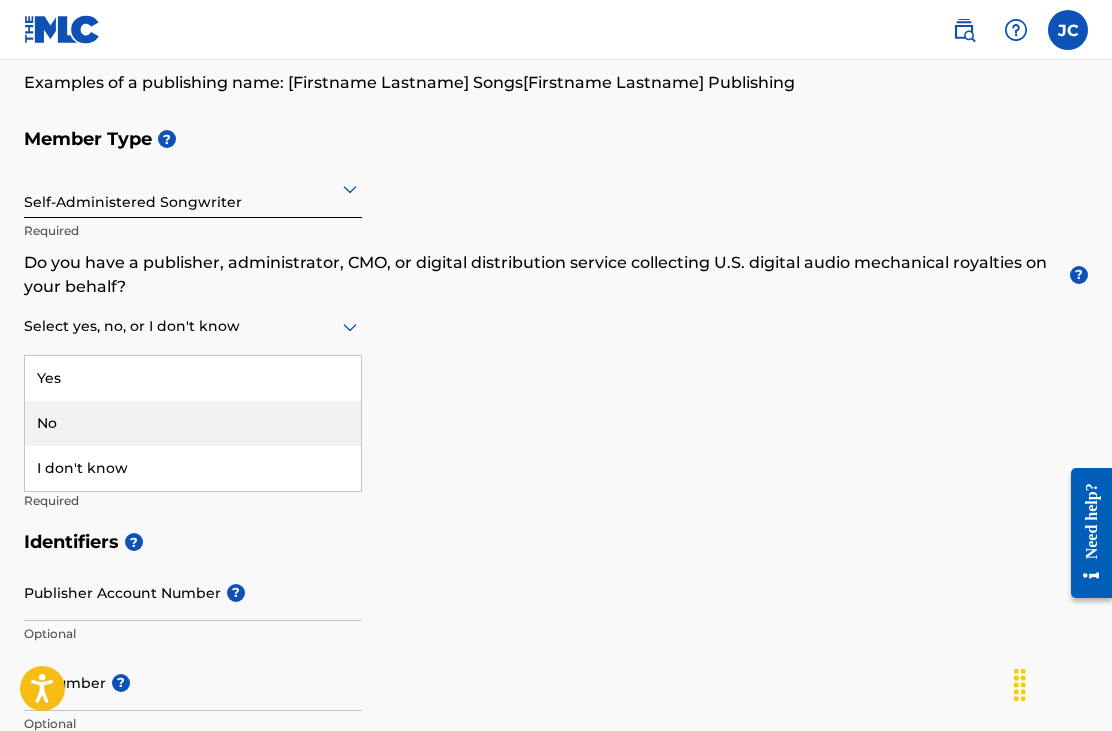 click on "No" at bounding box center [193, 423] 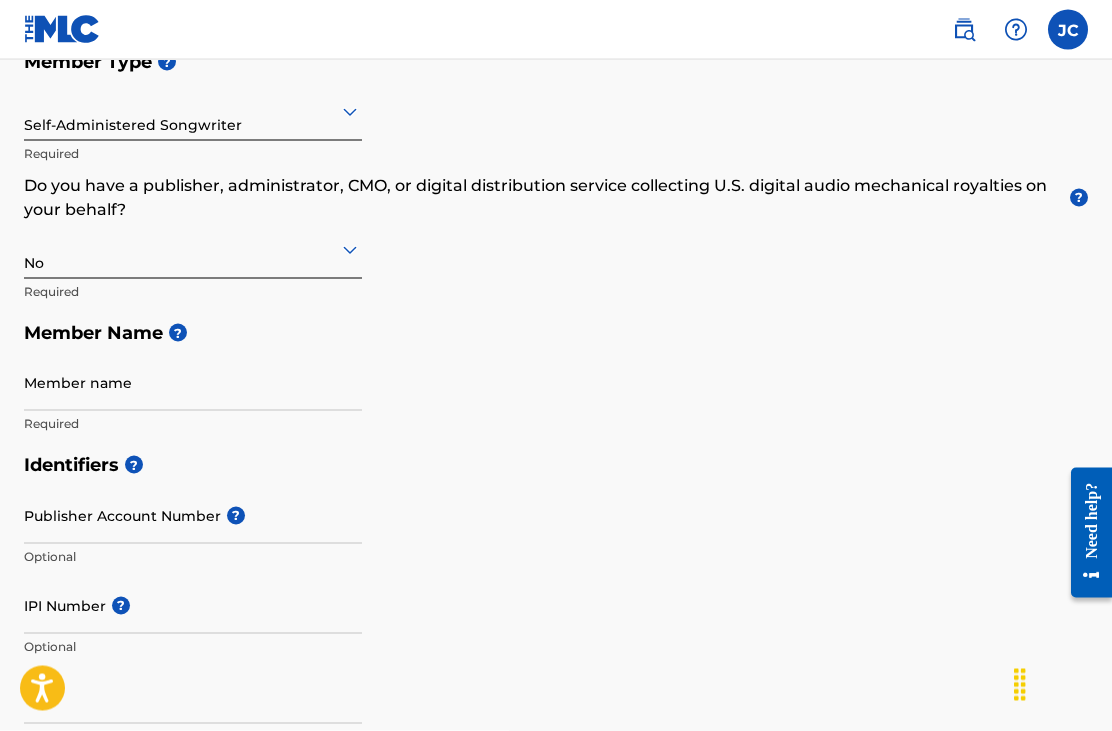 scroll, scrollTop: 270, scrollLeft: 0, axis: vertical 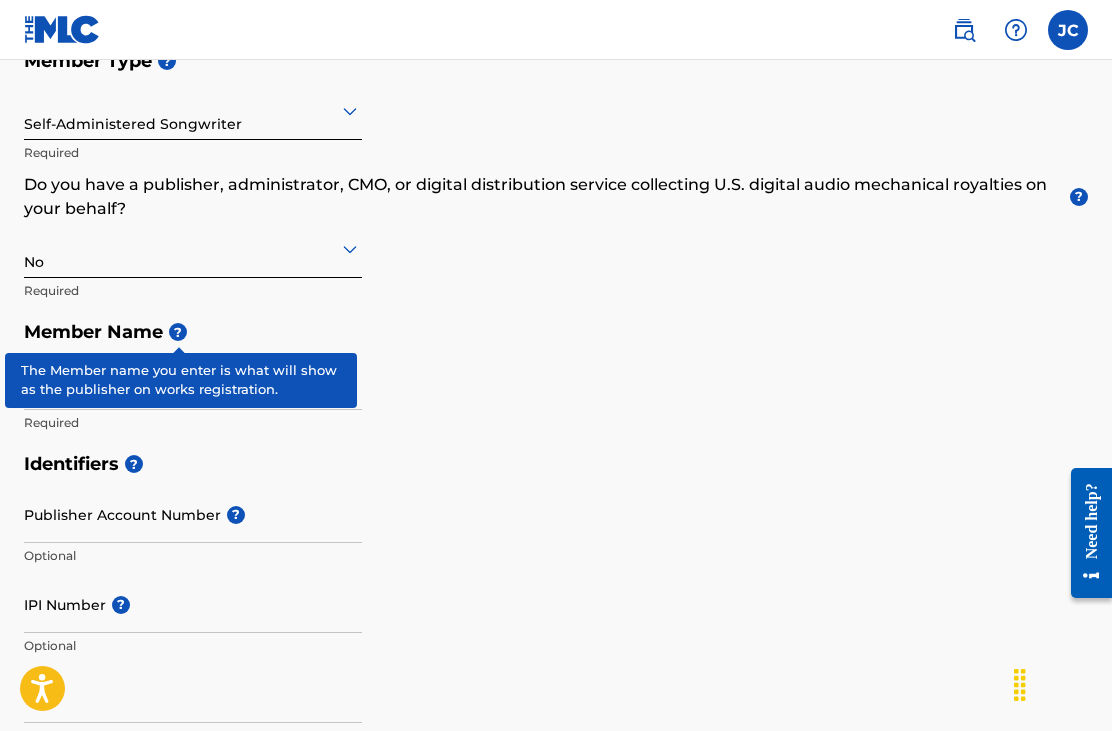 click on "?" at bounding box center [178, 332] 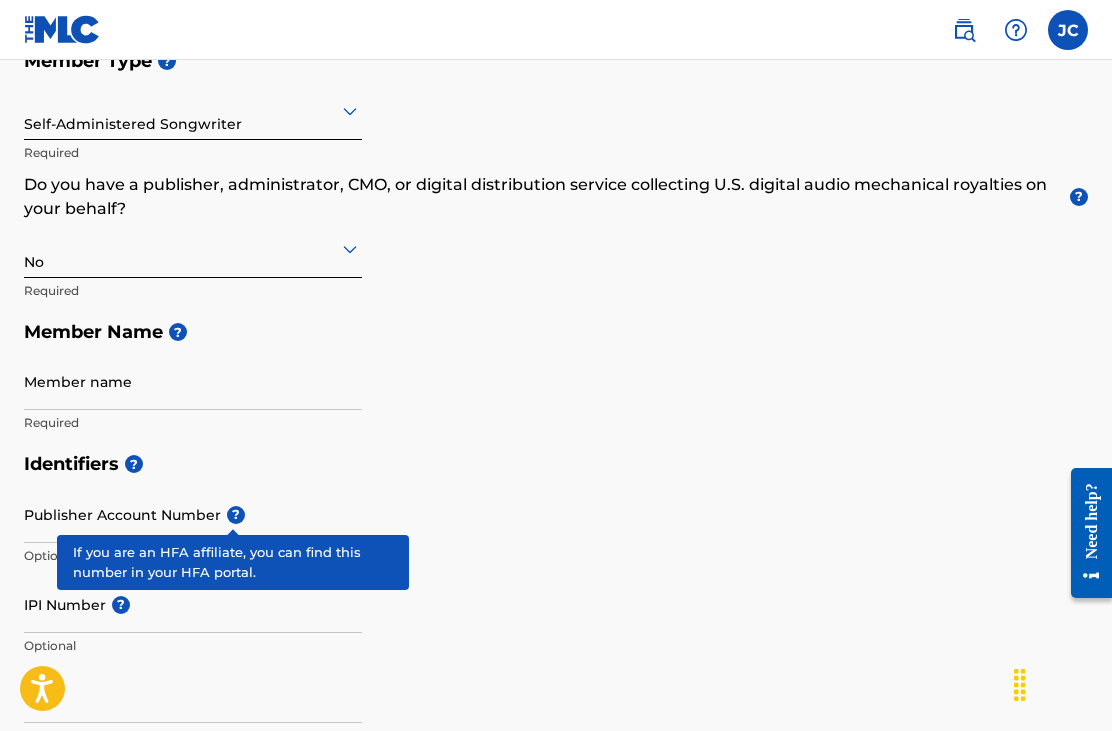 click on "?" at bounding box center (236, 515) 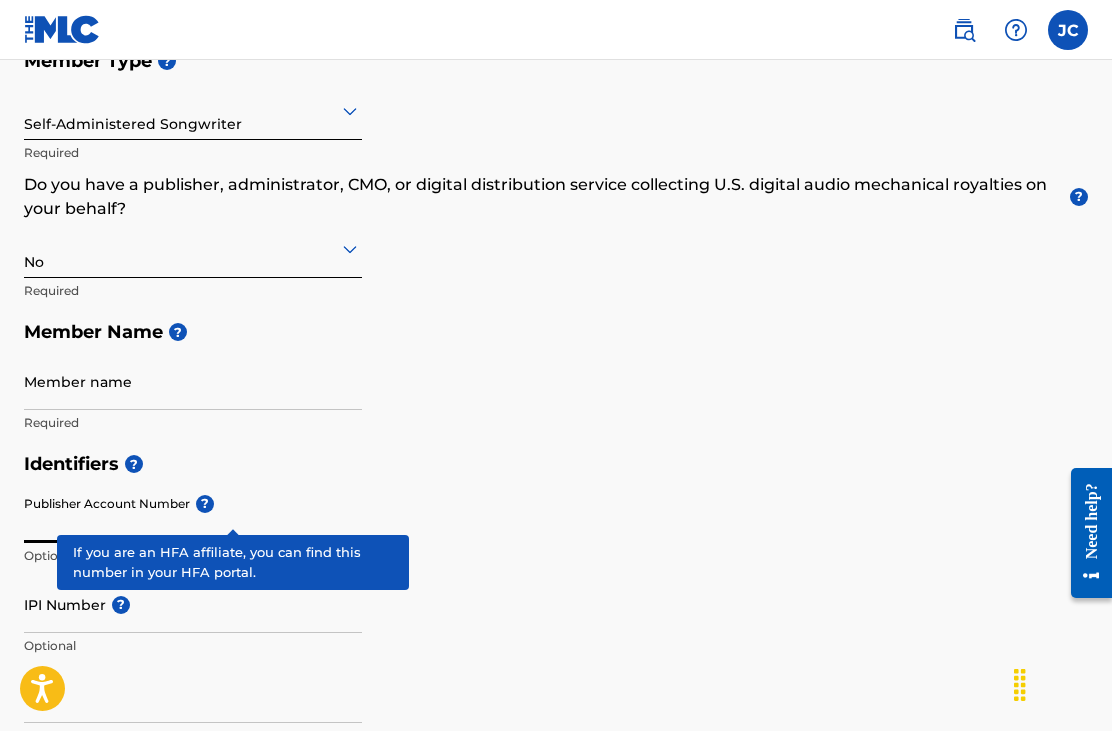 scroll, scrollTop: 269, scrollLeft: 0, axis: vertical 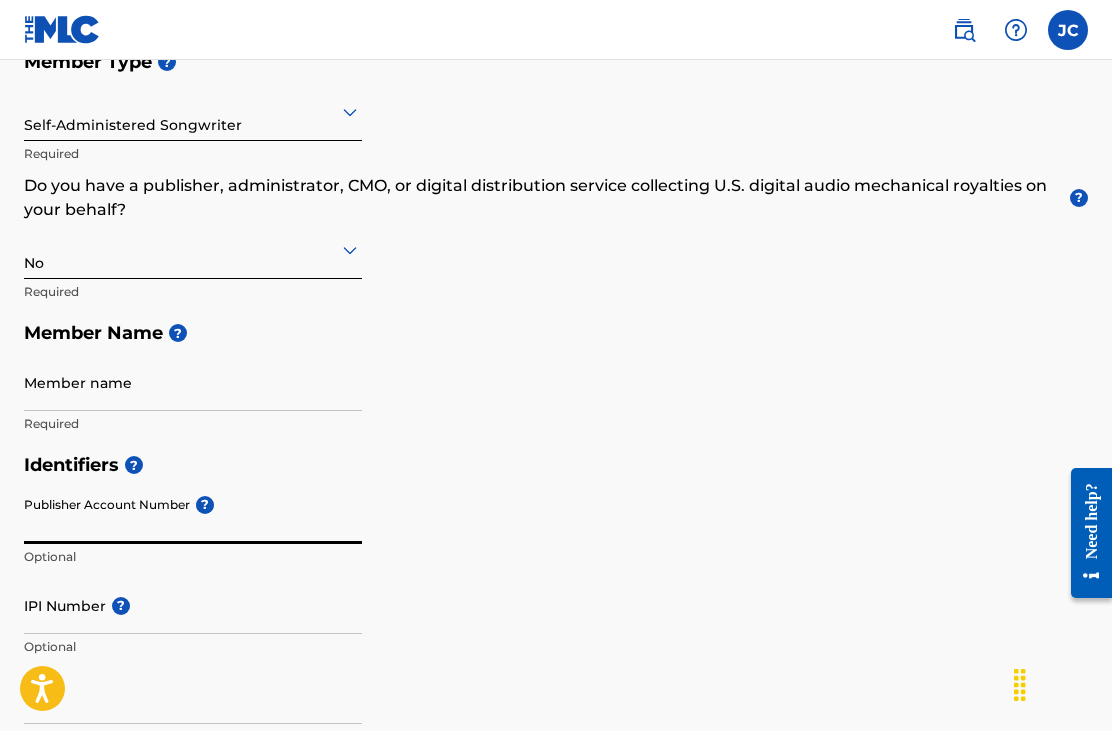 click on "Required" at bounding box center [193, 424] 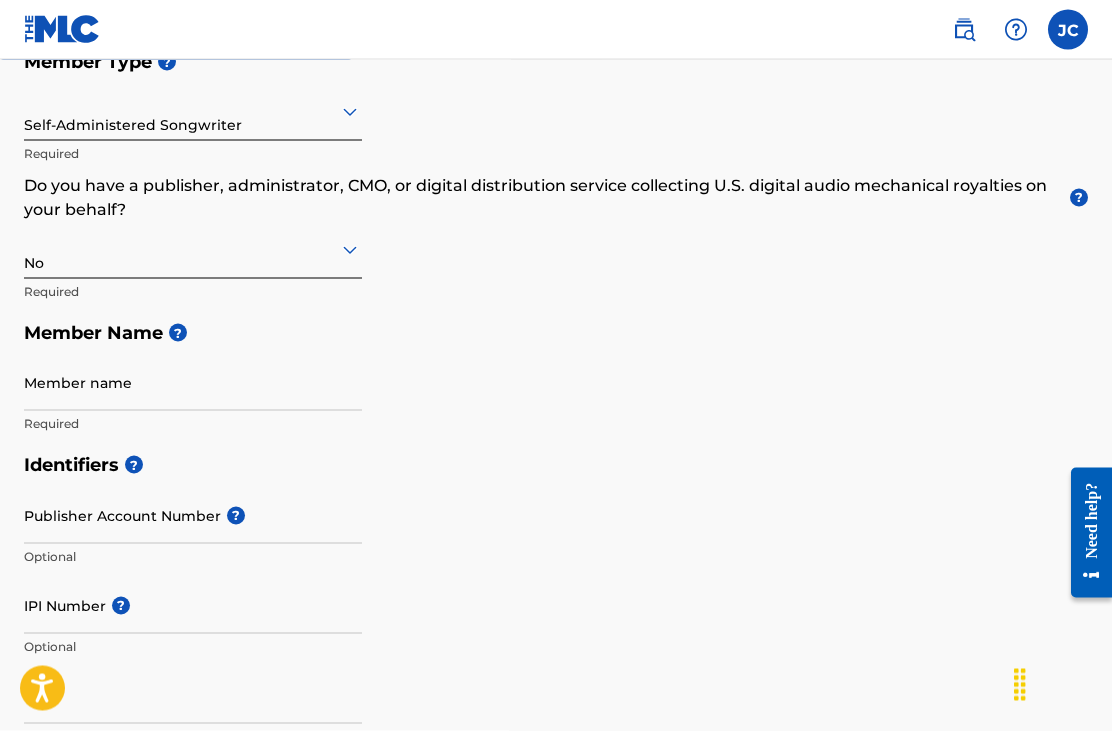 click on "?" at bounding box center [118, 606] 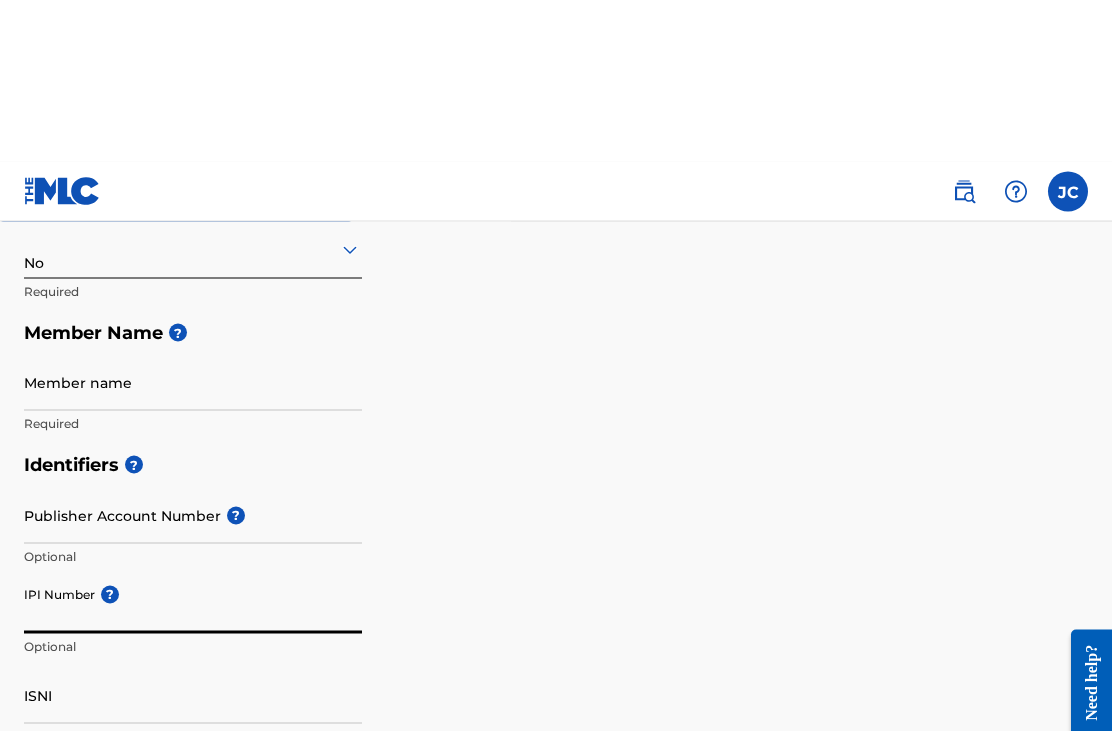 scroll, scrollTop: 471, scrollLeft: 0, axis: vertical 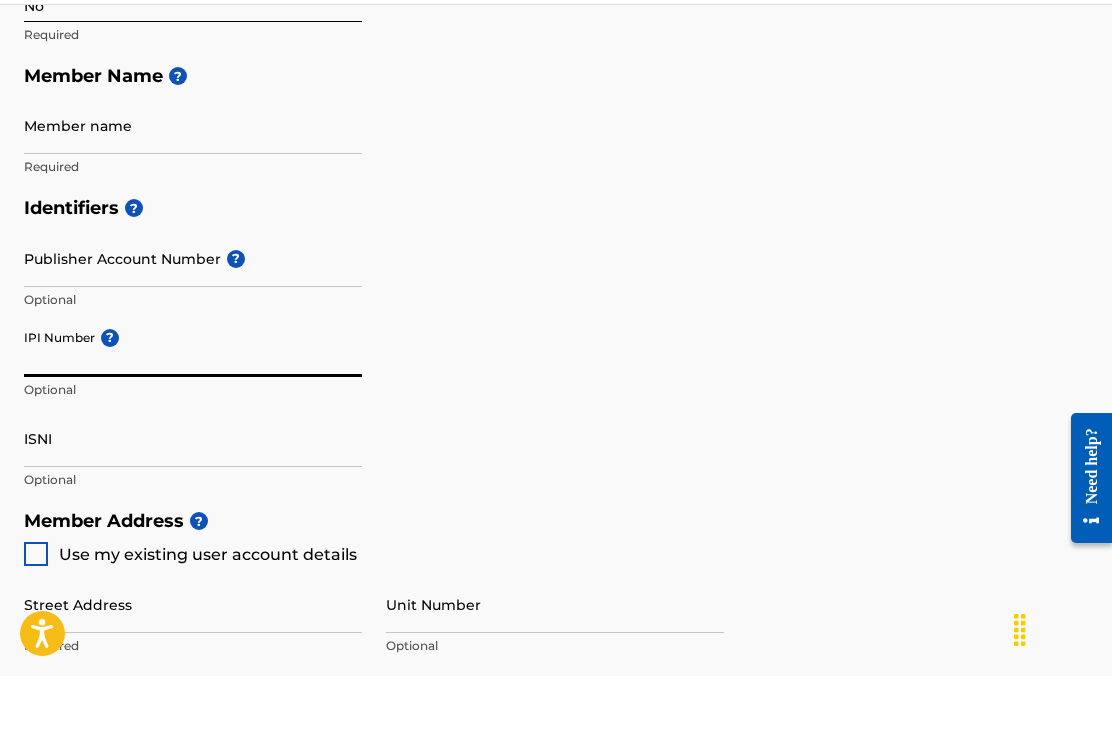 click on "?" at bounding box center [110, 393] 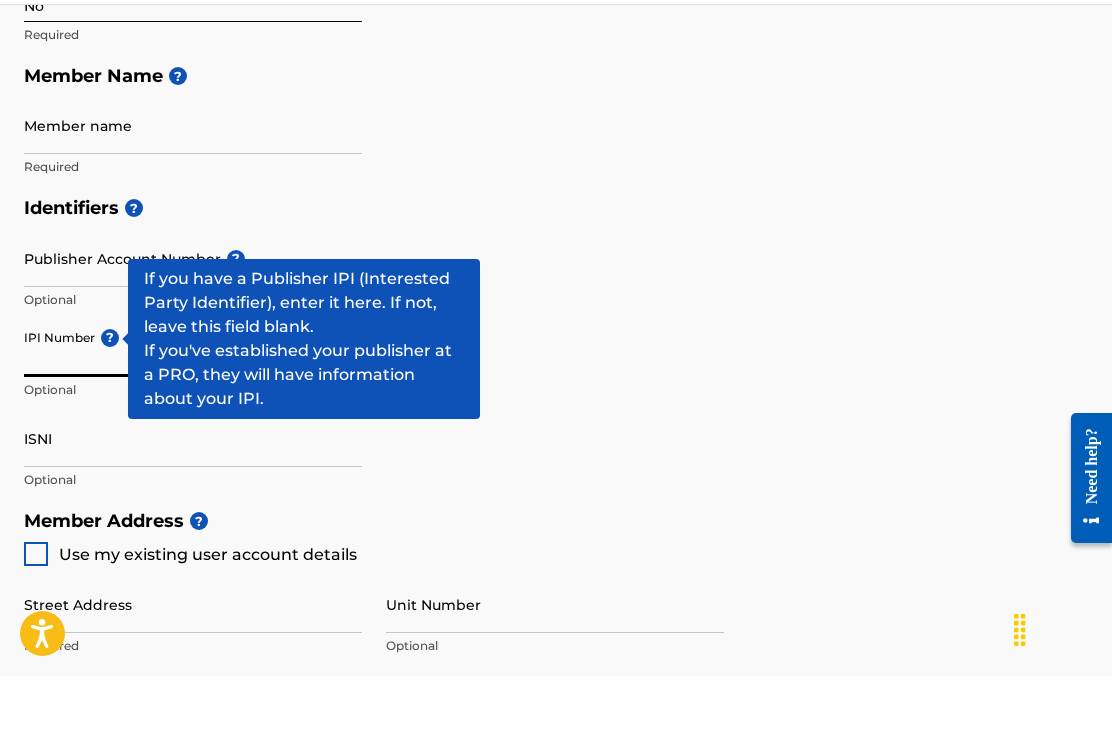 click on "ISNI" at bounding box center [193, 493] 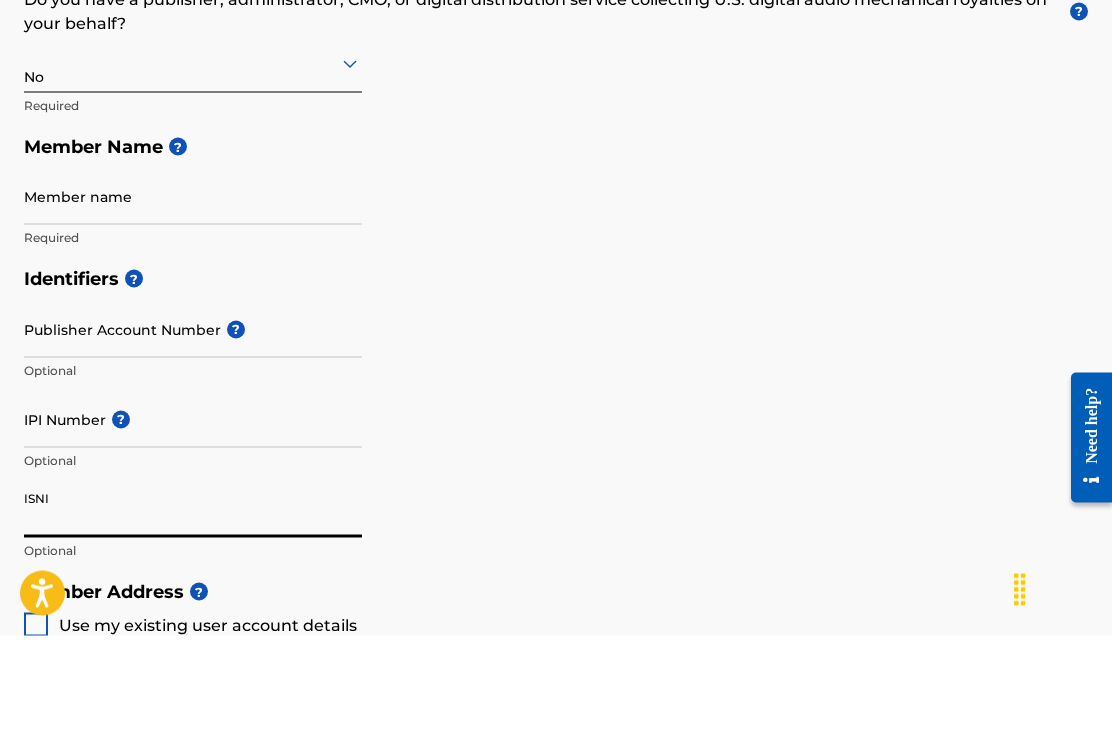 scroll, scrollTop: 349, scrollLeft: 0, axis: vertical 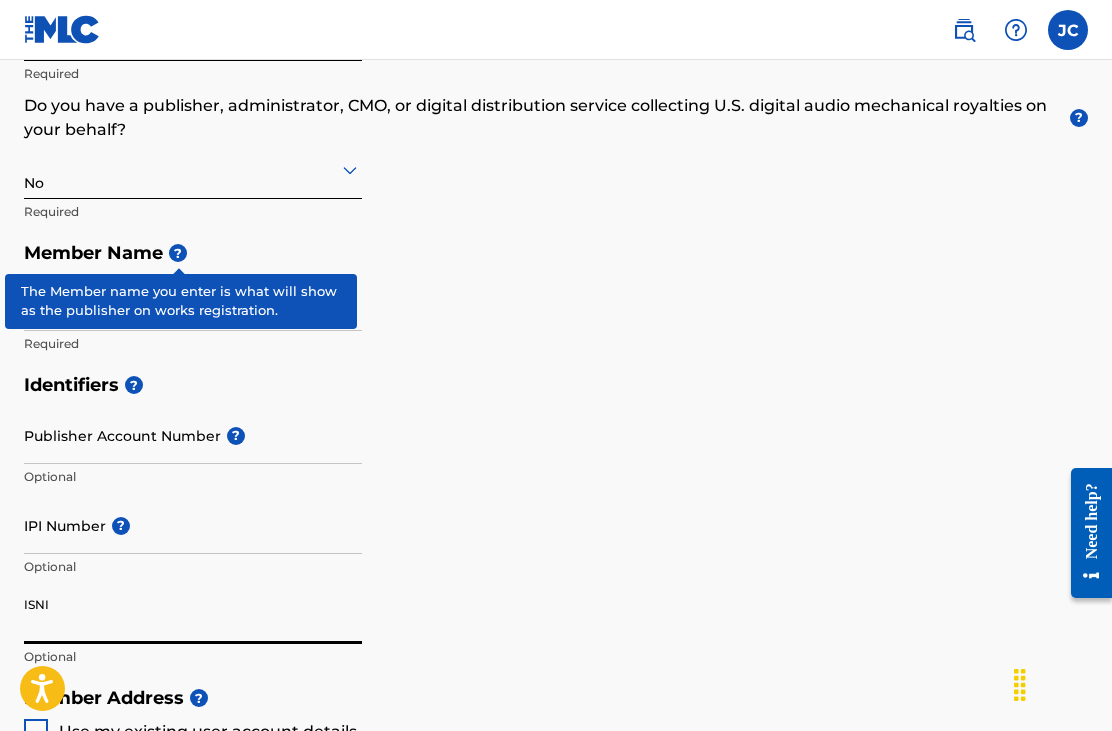 click on "?" at bounding box center [178, 253] 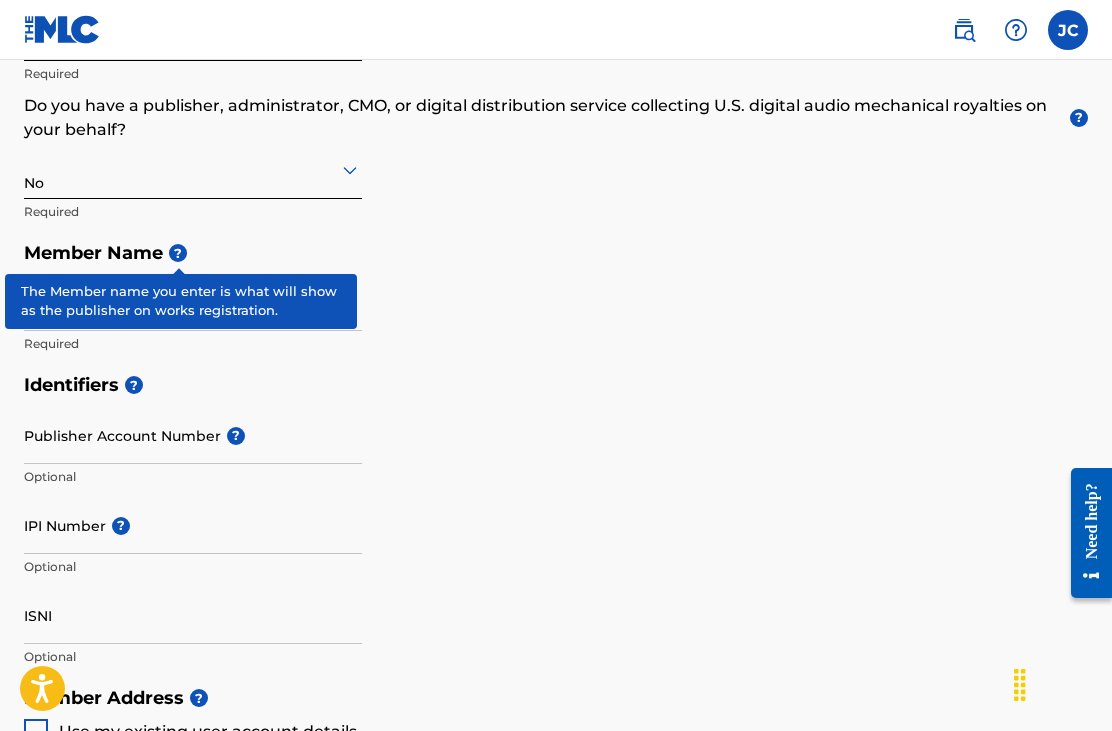 click on "Member Type ? Self-Administered Songwriter Required Do you have a publisher, administrator, CMO, or digital distribution service collecting U.S. digital audio mechanical royalties on your behalf? ? No Required Member Name ? Member name Required" at bounding box center [556, 162] 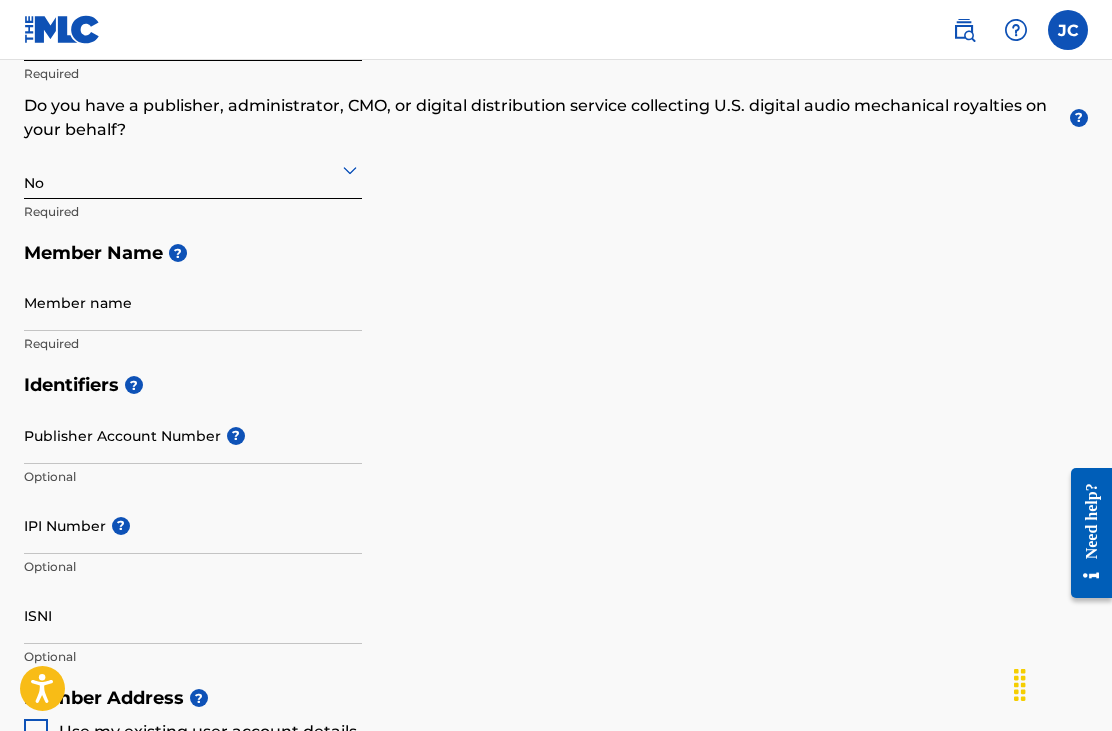 click on "Member name" at bounding box center (193, 302) 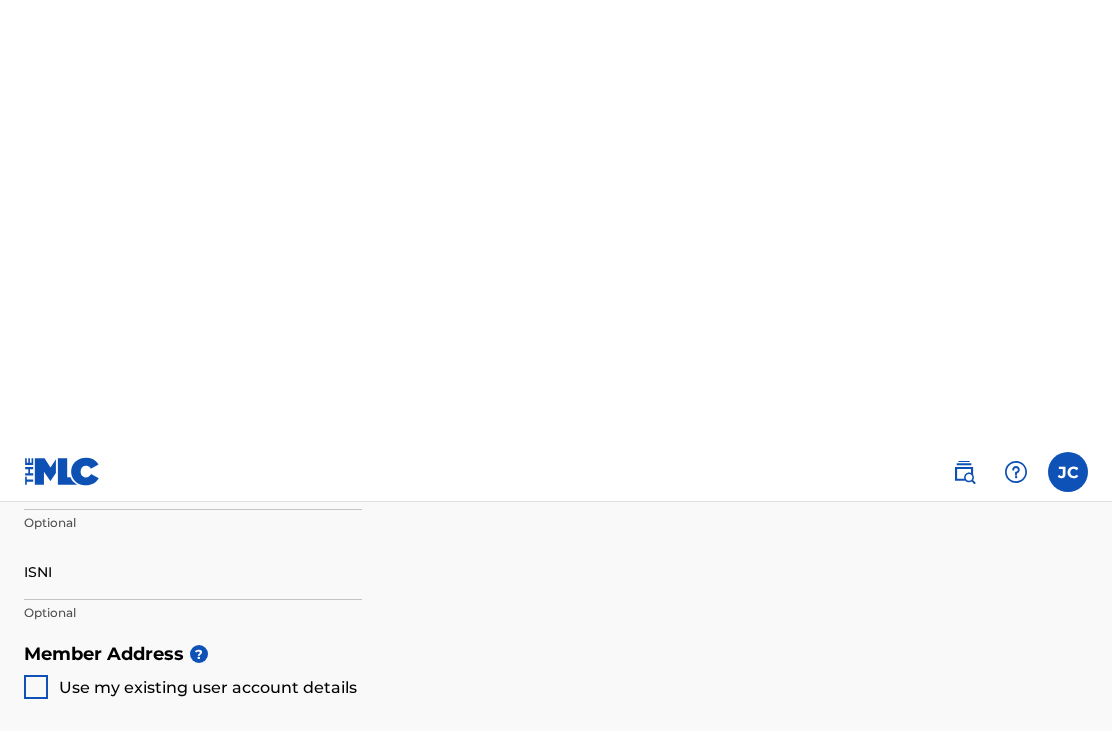 scroll, scrollTop: 843, scrollLeft: 0, axis: vertical 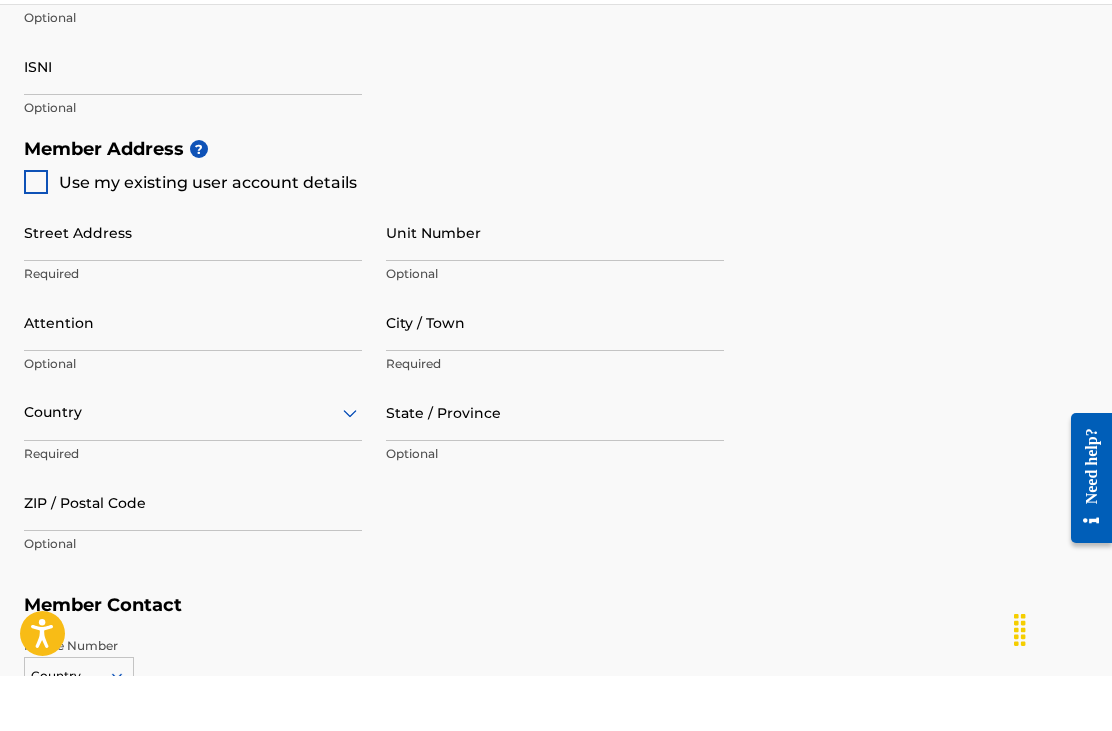 type on "Joseph Grady Cannady" 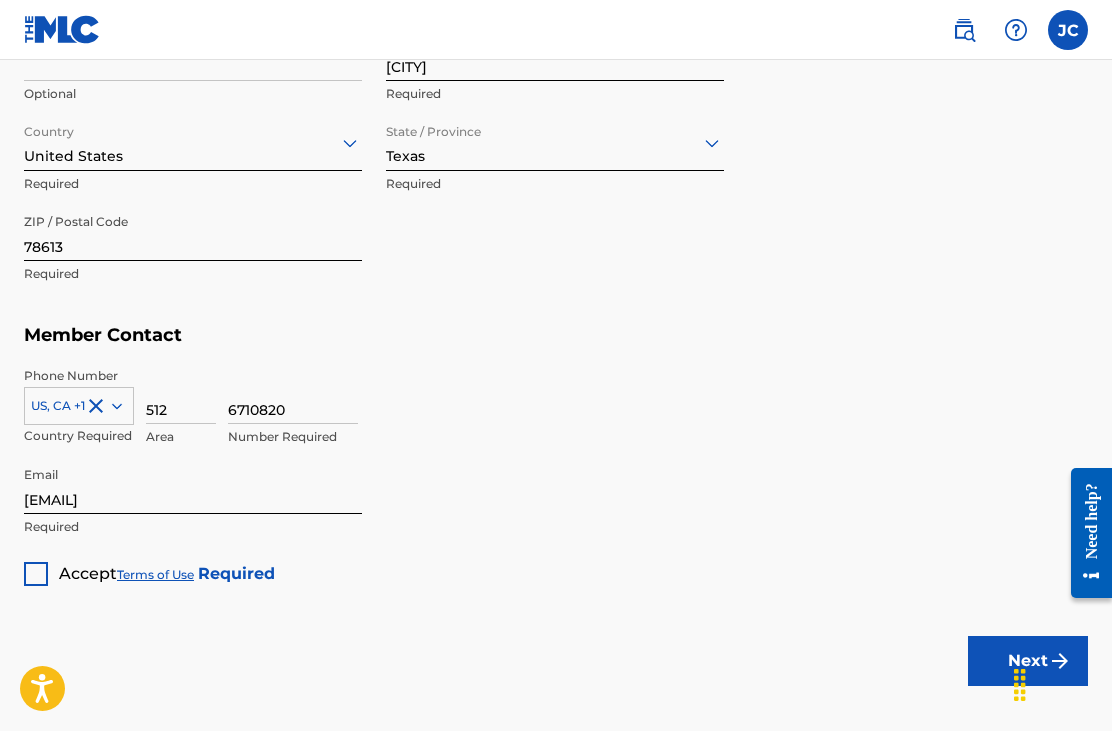 scroll, scrollTop: 1202, scrollLeft: 0, axis: vertical 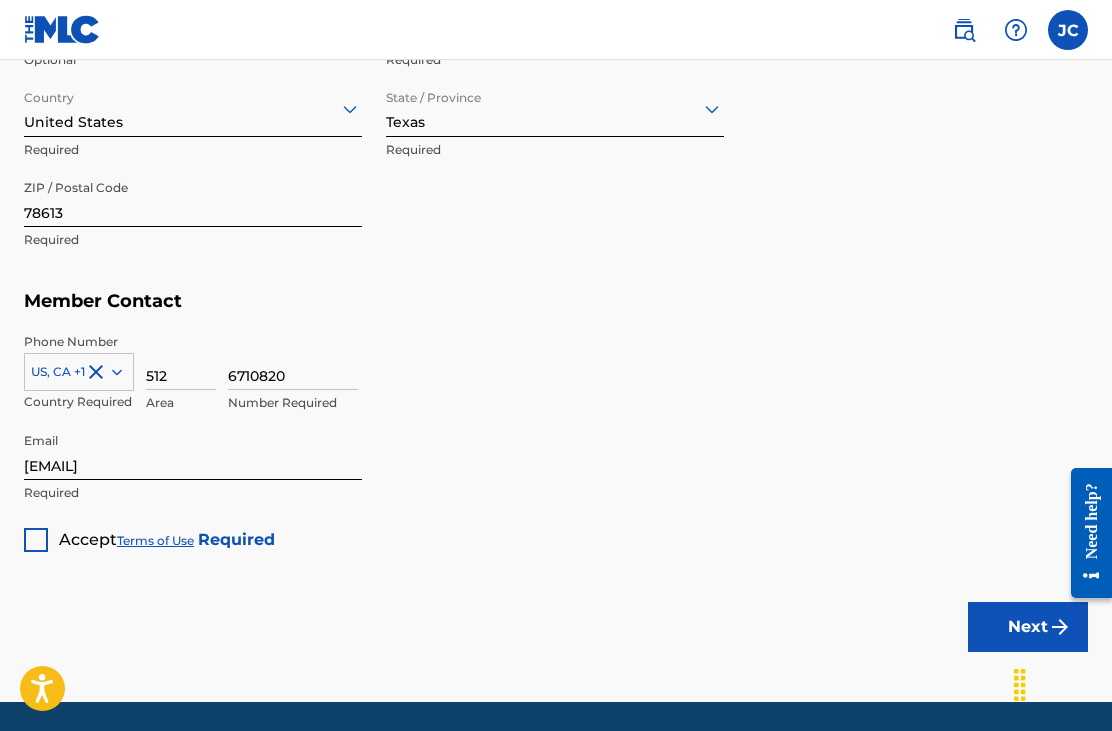 click at bounding box center (36, 540) 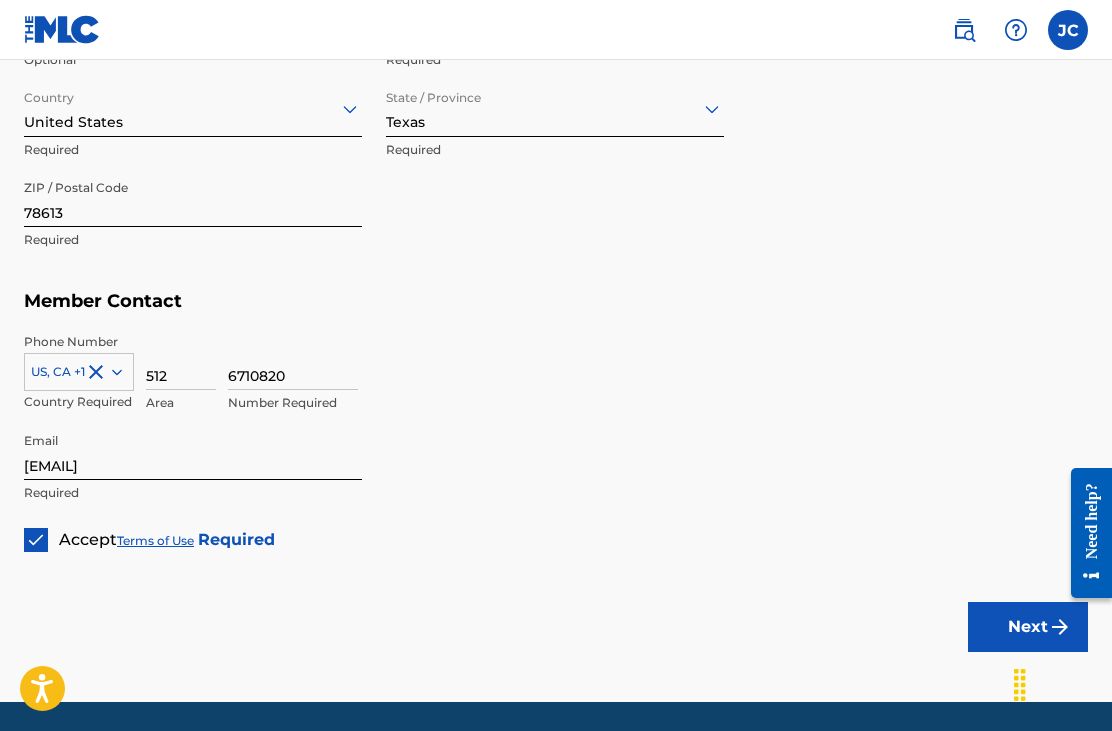 click on "Next" at bounding box center [1028, 627] 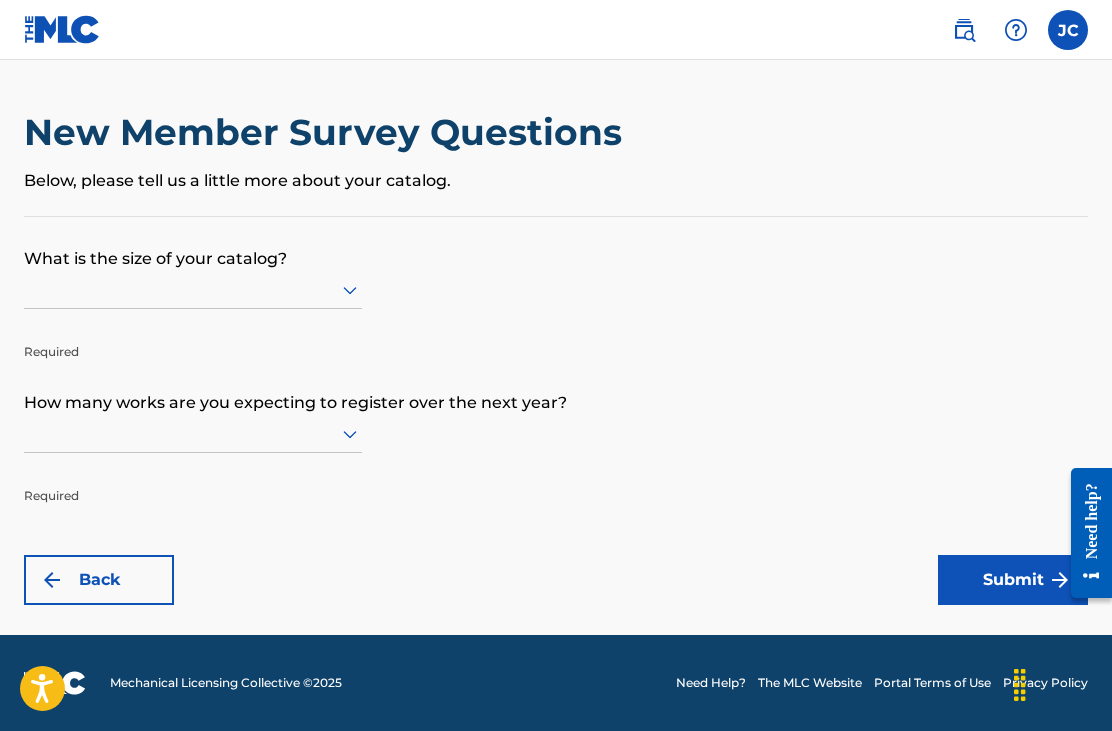scroll, scrollTop: 0, scrollLeft: 0, axis: both 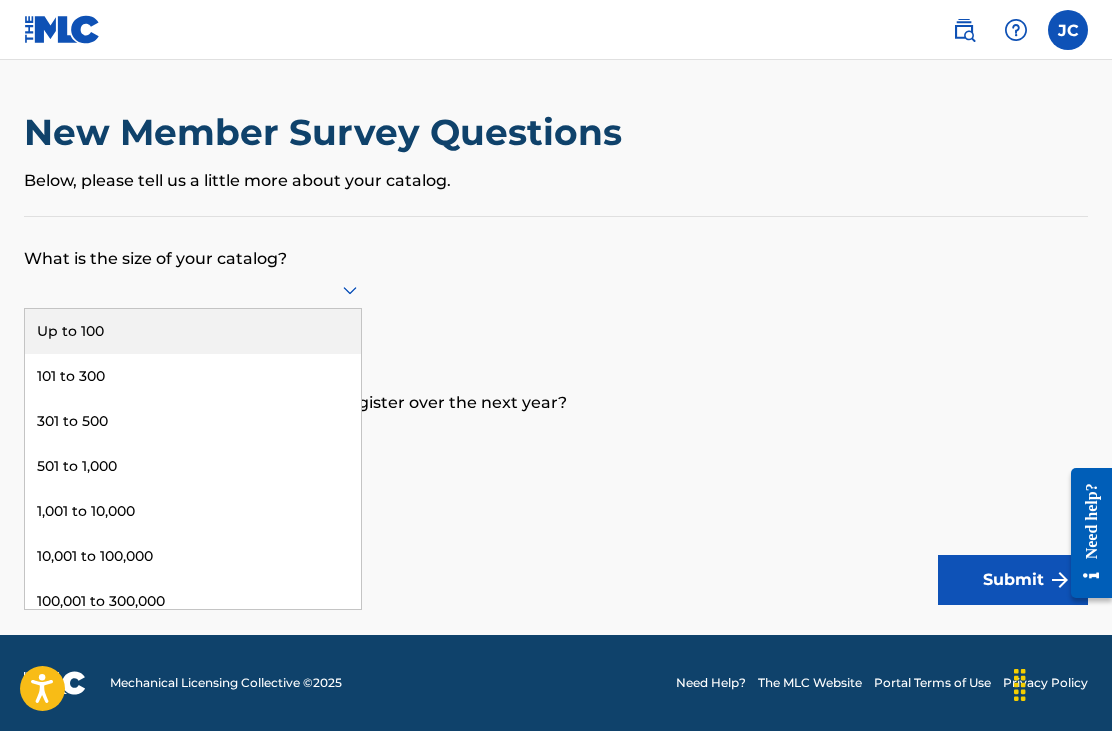 click on "Up to 100" at bounding box center [193, 331] 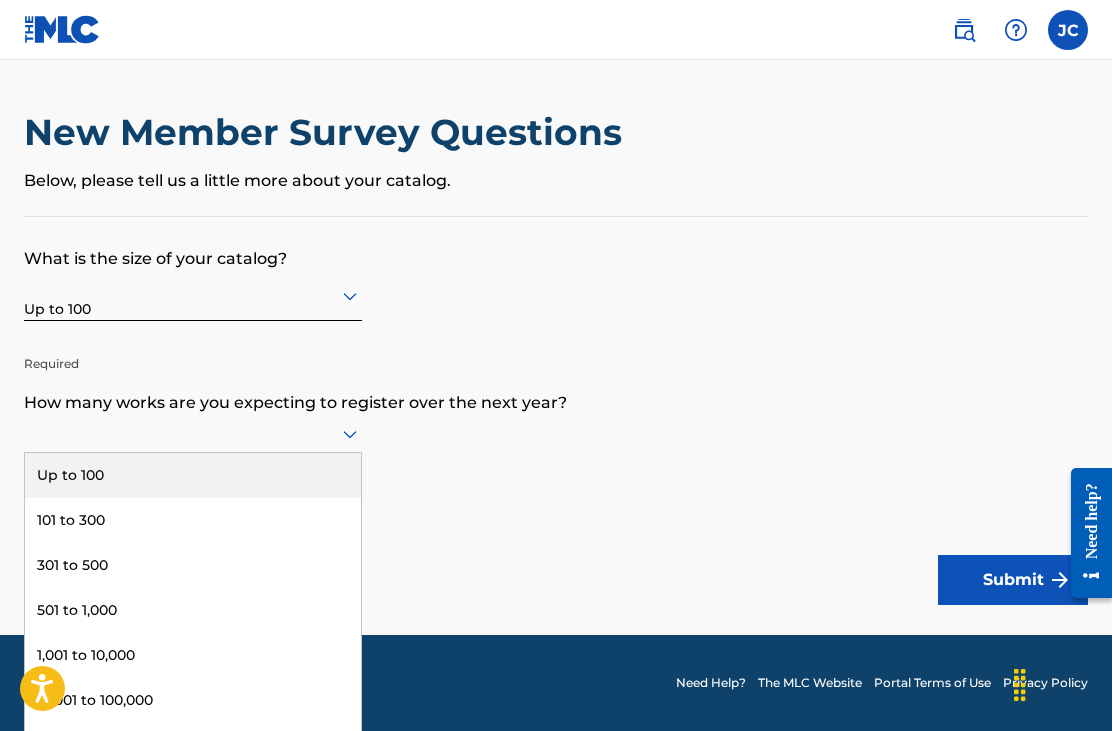 click on "Up to 100" at bounding box center [193, 475] 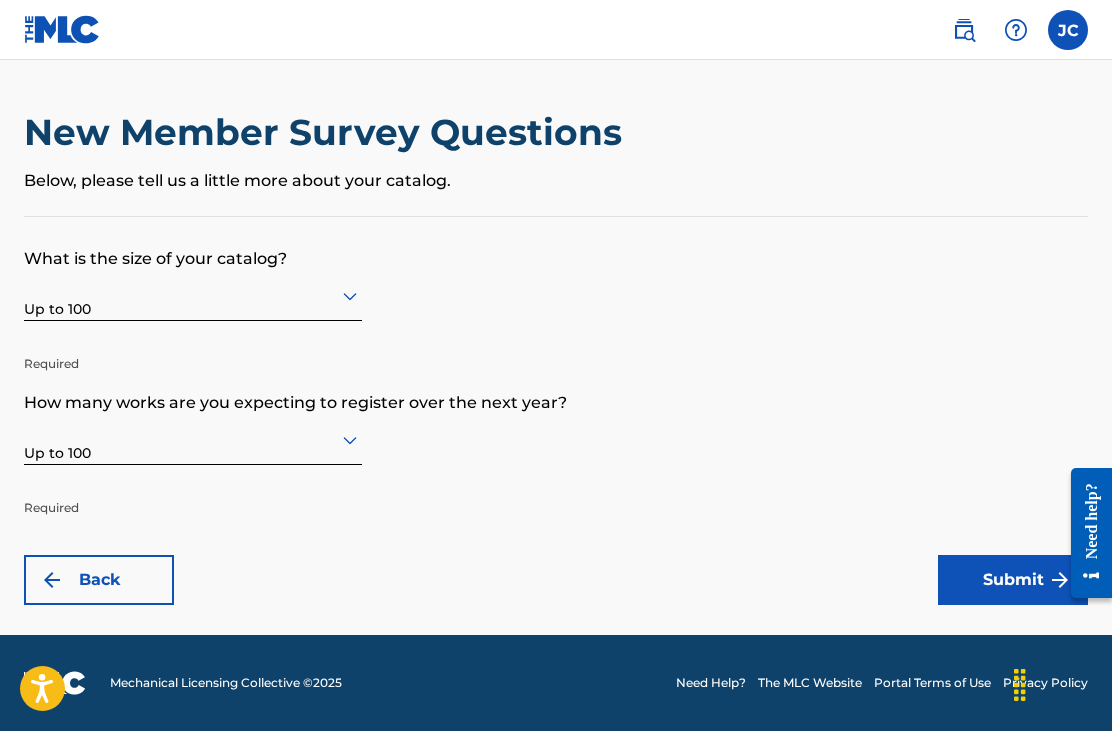 click on "Submit" at bounding box center [1013, 580] 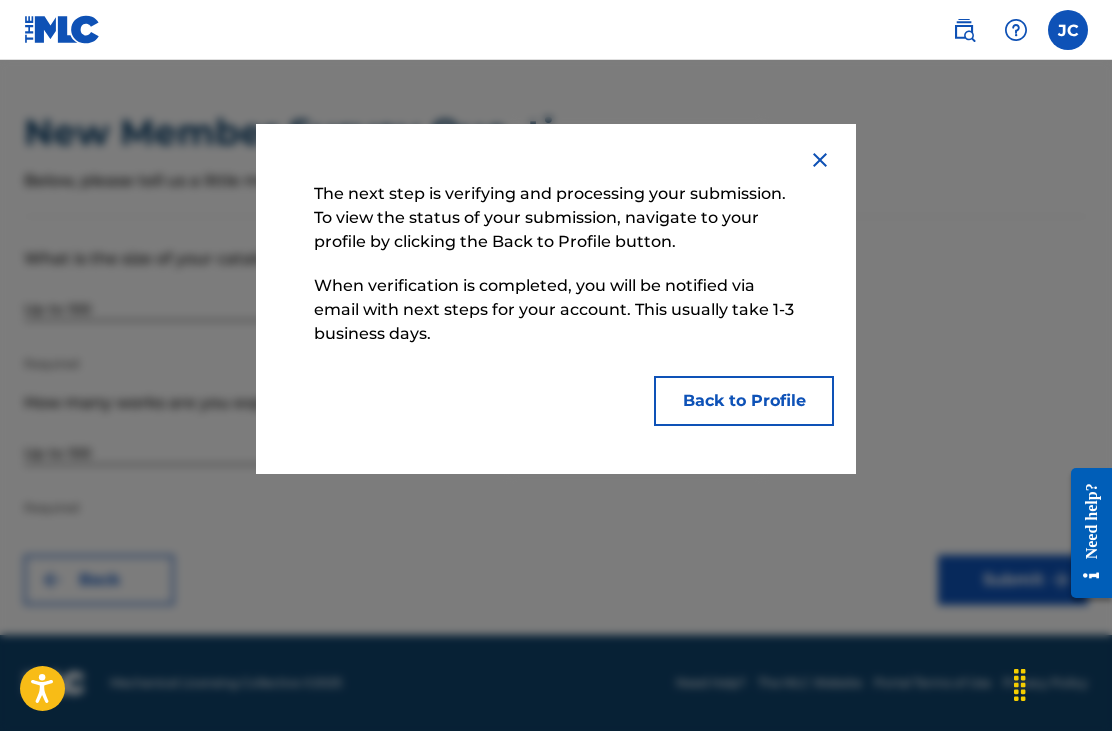 click at bounding box center [820, 160] 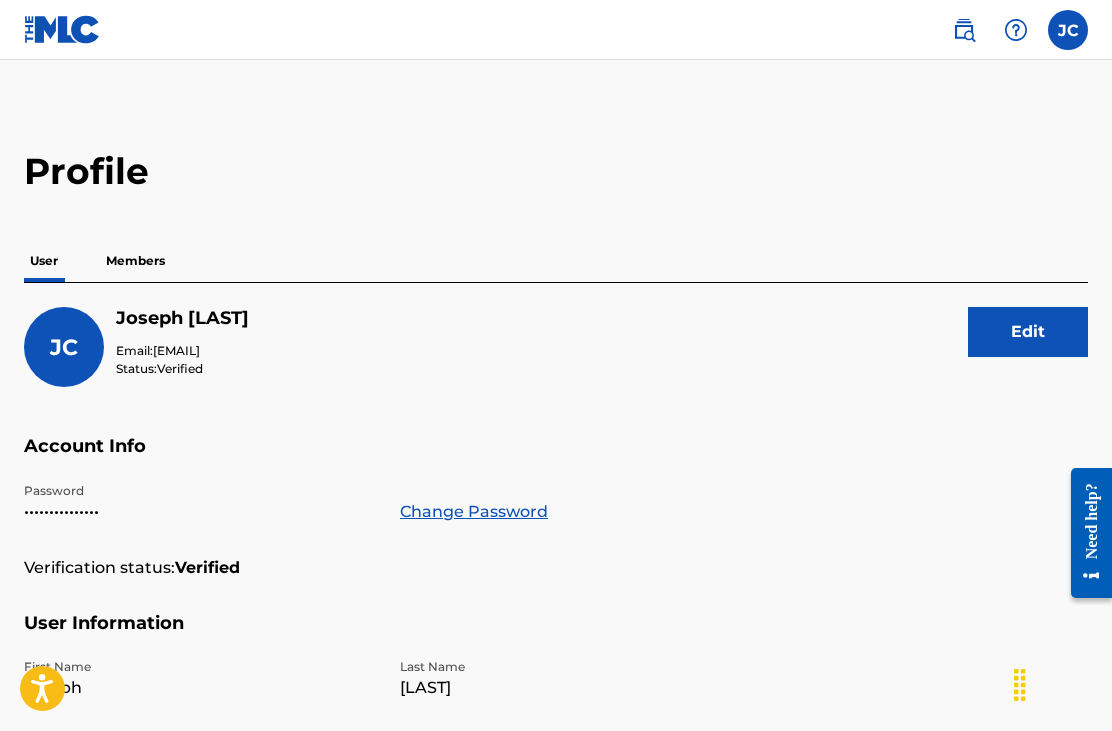 scroll, scrollTop: 0, scrollLeft: 0, axis: both 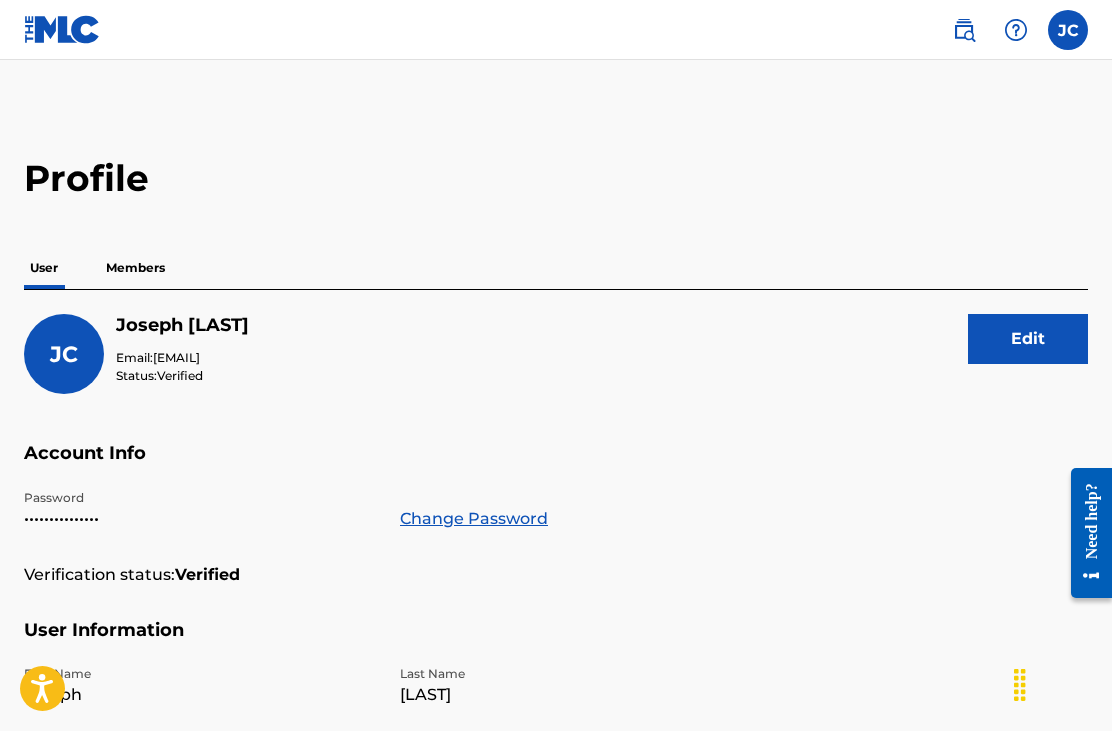 click on "Members" at bounding box center [135, 268] 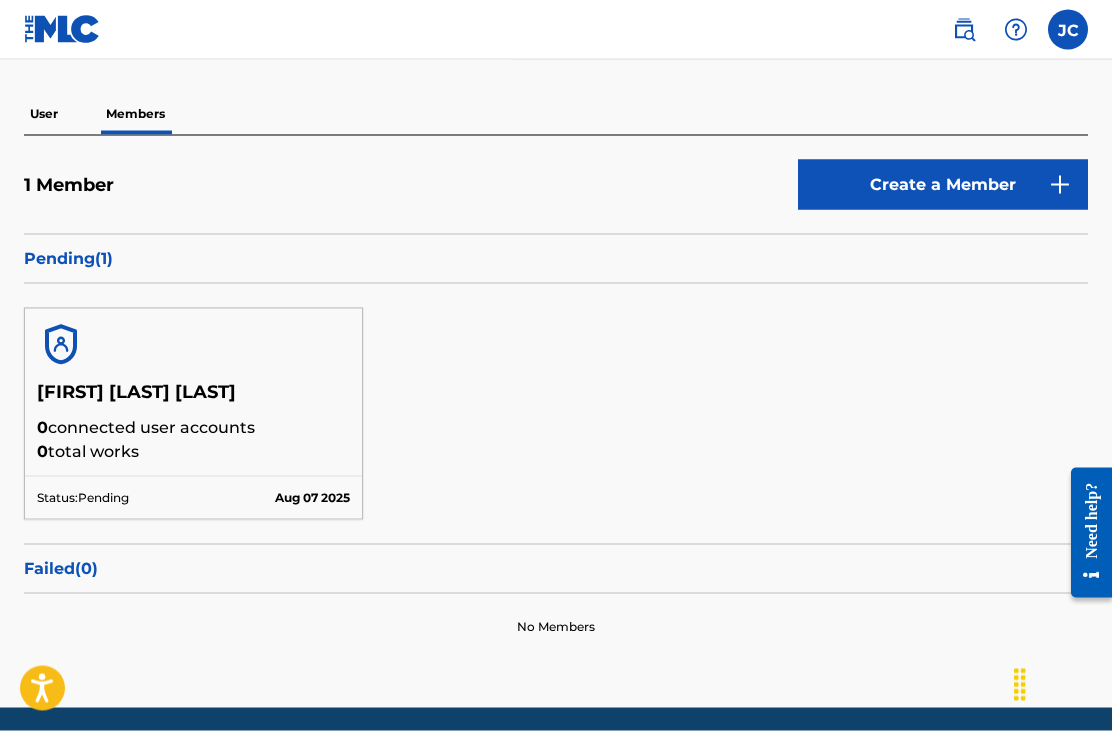 scroll, scrollTop: 162, scrollLeft: 0, axis: vertical 